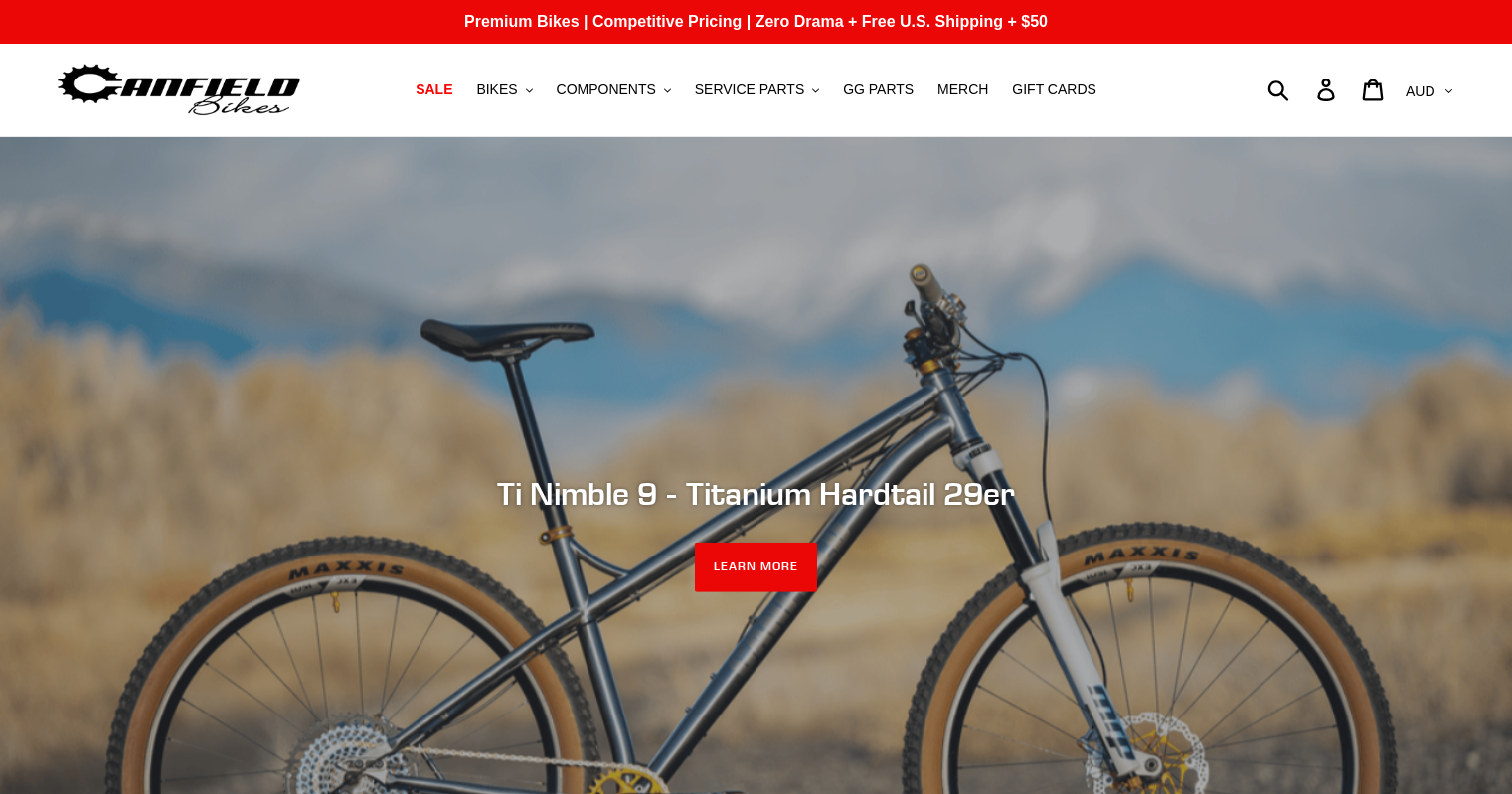scroll, scrollTop: 0, scrollLeft: 0, axis: both 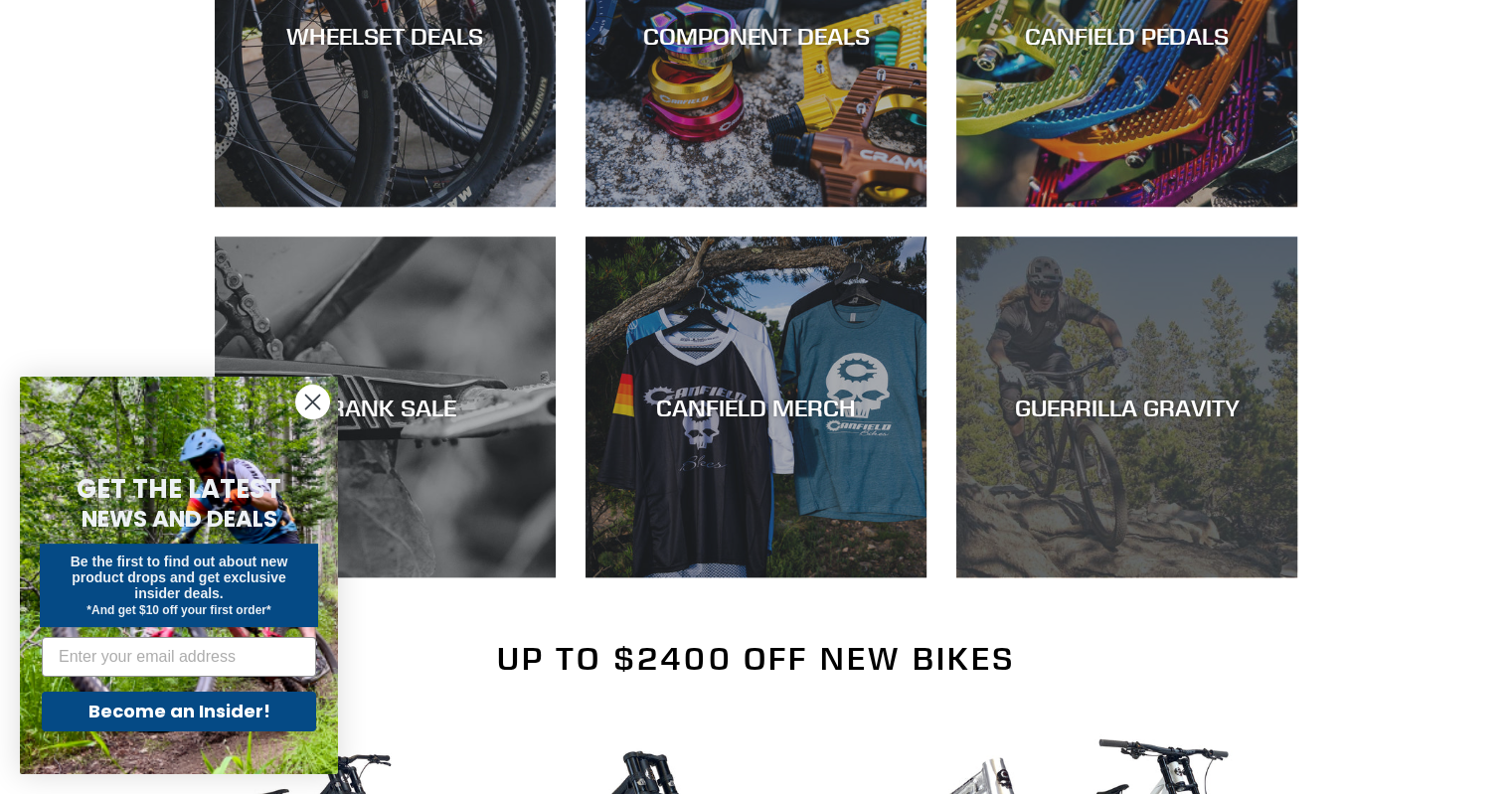 click on "GUERRILLA GRAVITY" at bounding box center (1126, 406) 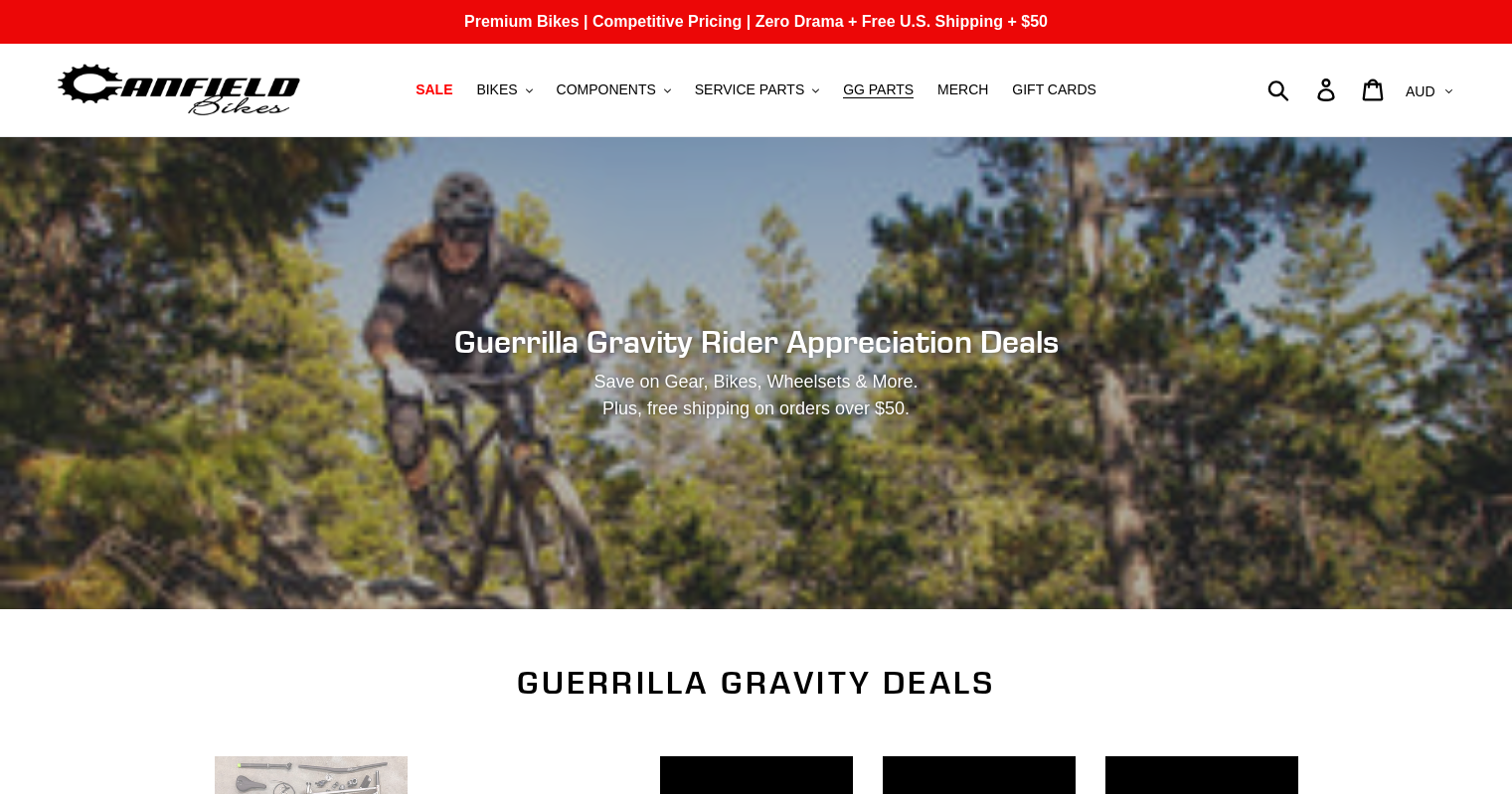 scroll, scrollTop: 0, scrollLeft: 0, axis: both 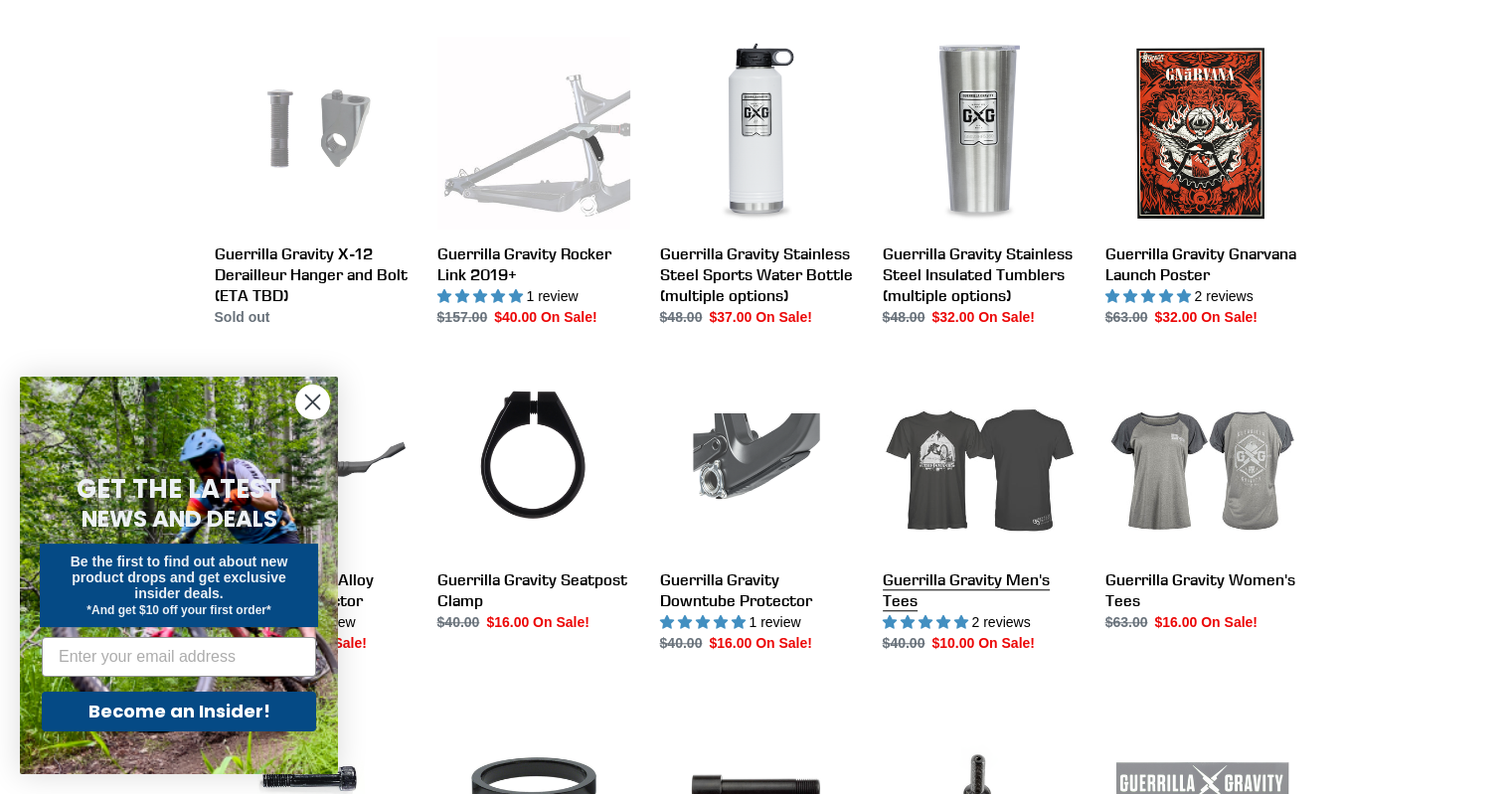 click on "Guerrilla Gravity Men's Tees" at bounding box center (979, 508) 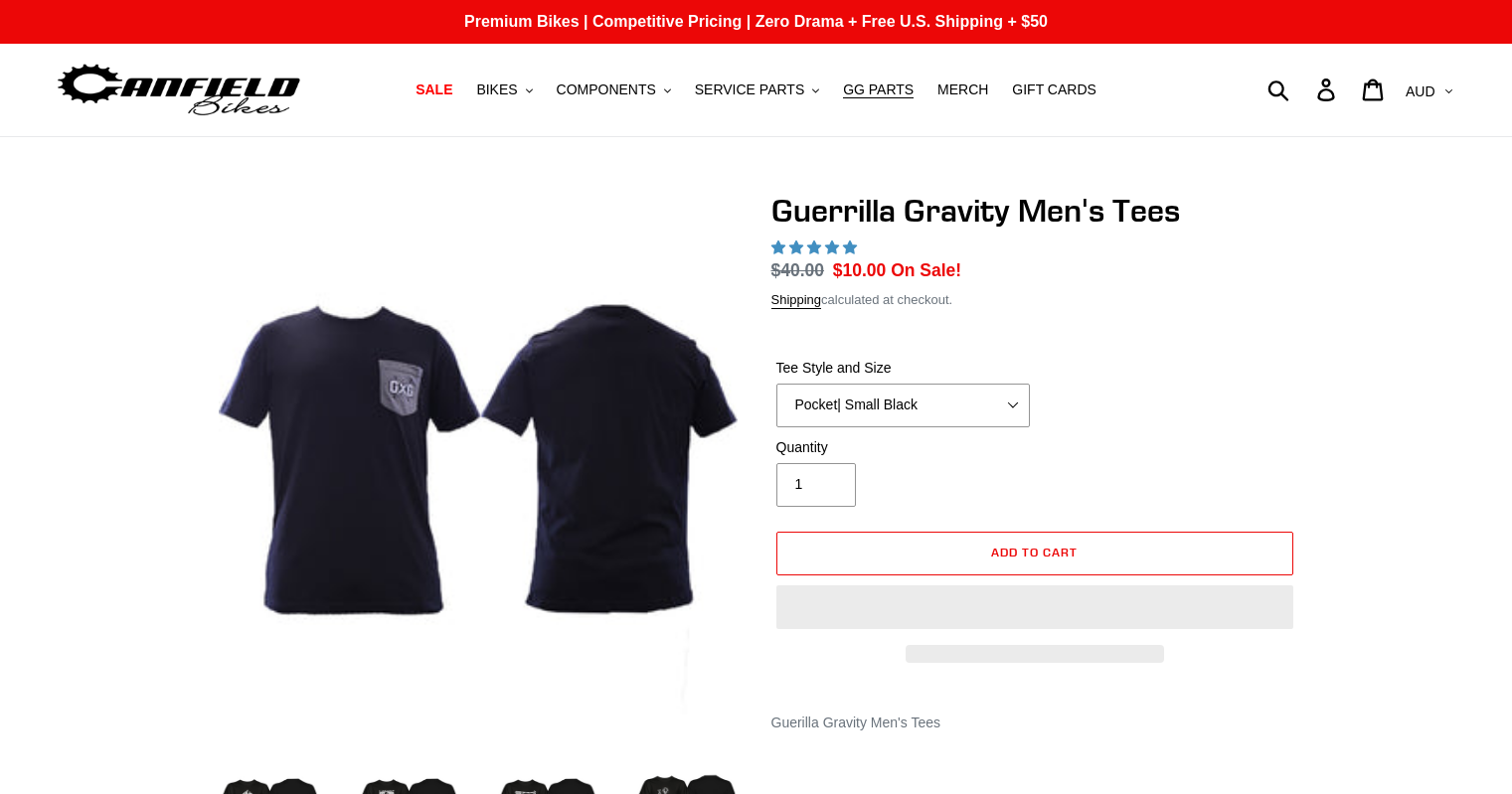 scroll, scrollTop: 0, scrollLeft: 0, axis: both 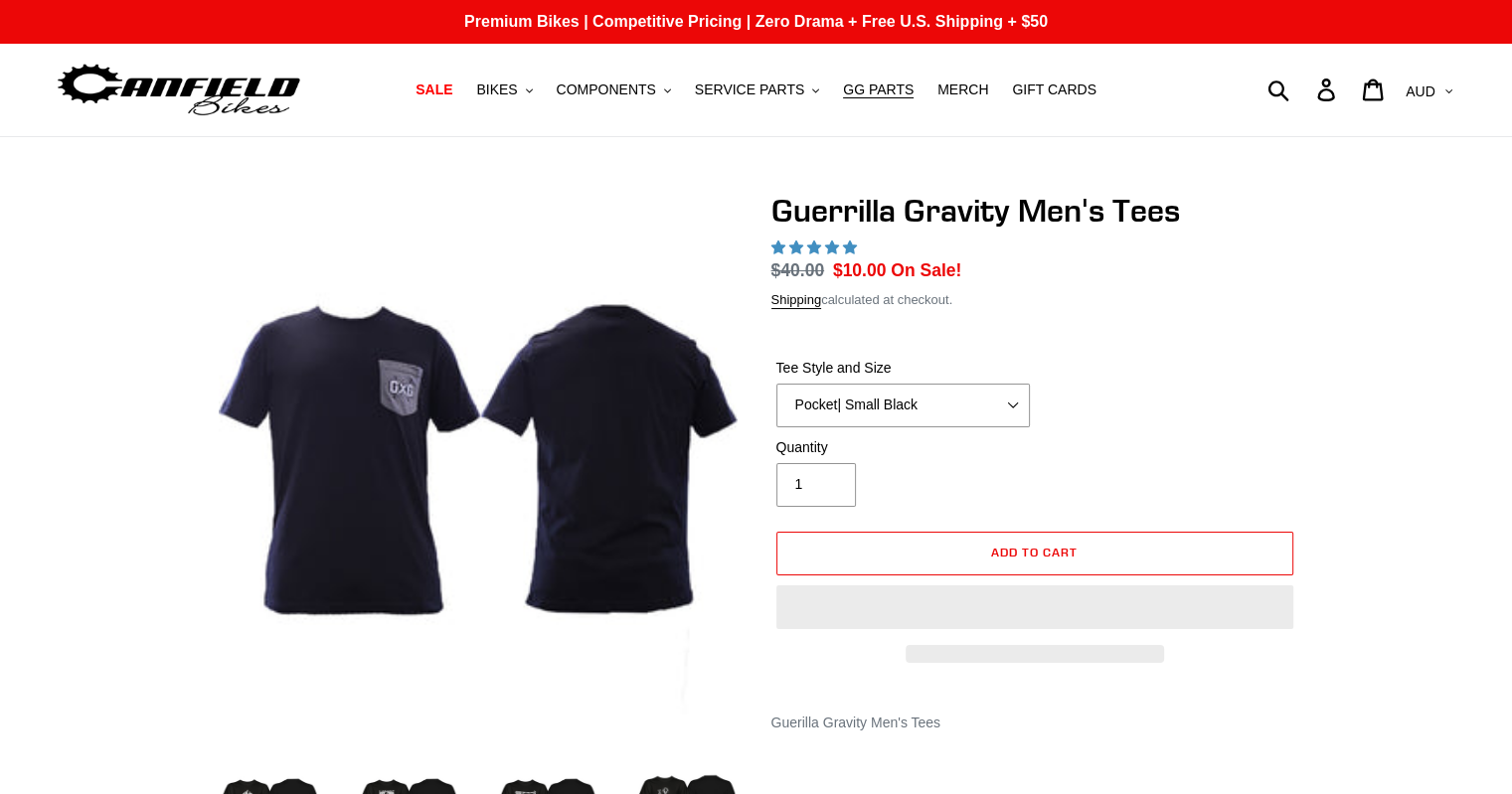 select on "highest-rating" 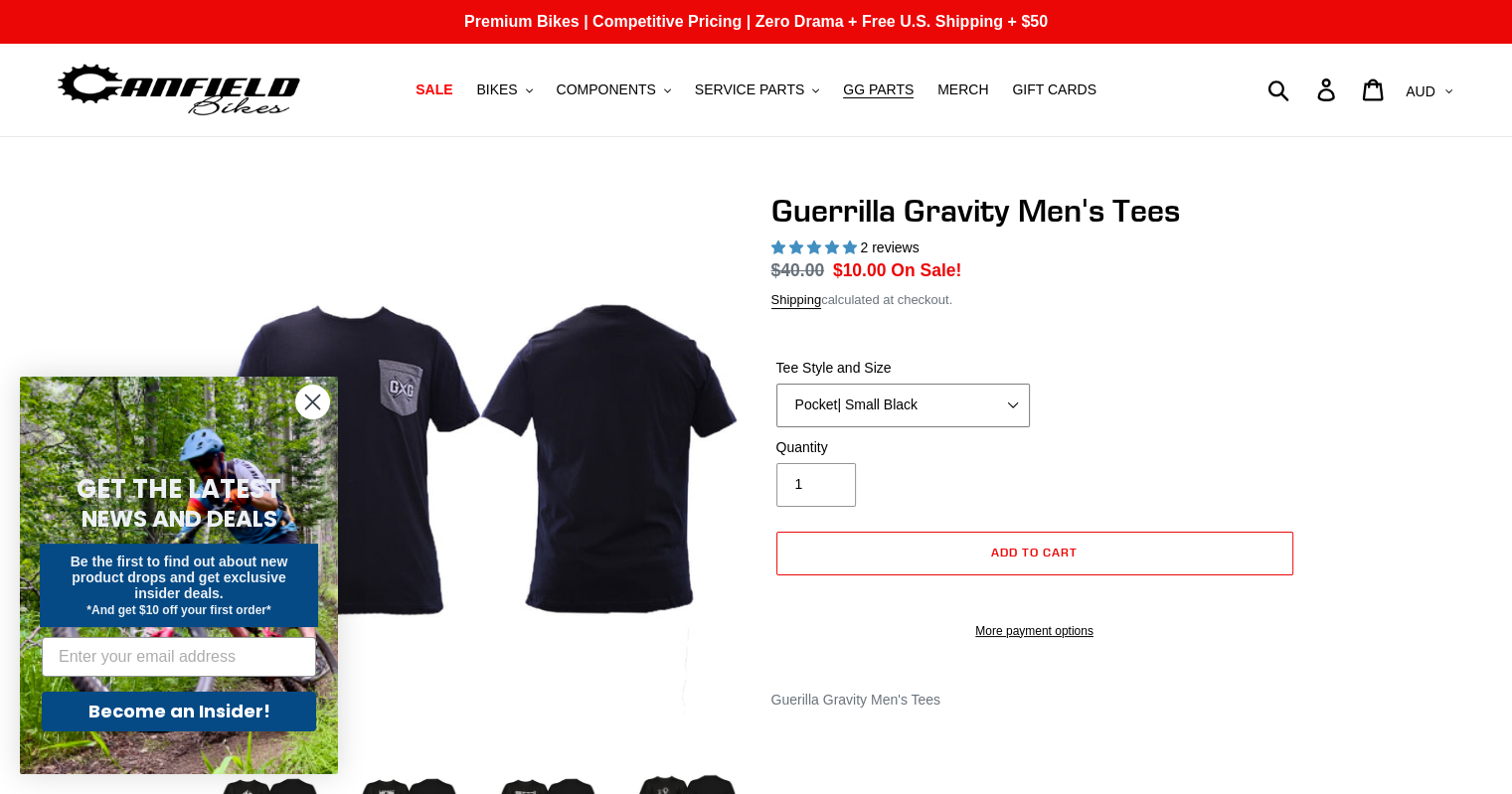 click on "Let It Rip | Small Green
Let It Rip | Medium Green
Megatrail | Small Black
Megatrail | Medium Black
Mountain Made | XL White
Mountain Made | XXL White
Pedalhead | Medium Black
Pocket|  Small Black
Pocket | Medium Black
Reach Gnarvana | Small Gold
Reach Gnarvana | XXL Gold
Smash | Small Black
Shred Dogg | Small Black" at bounding box center (903, 405) 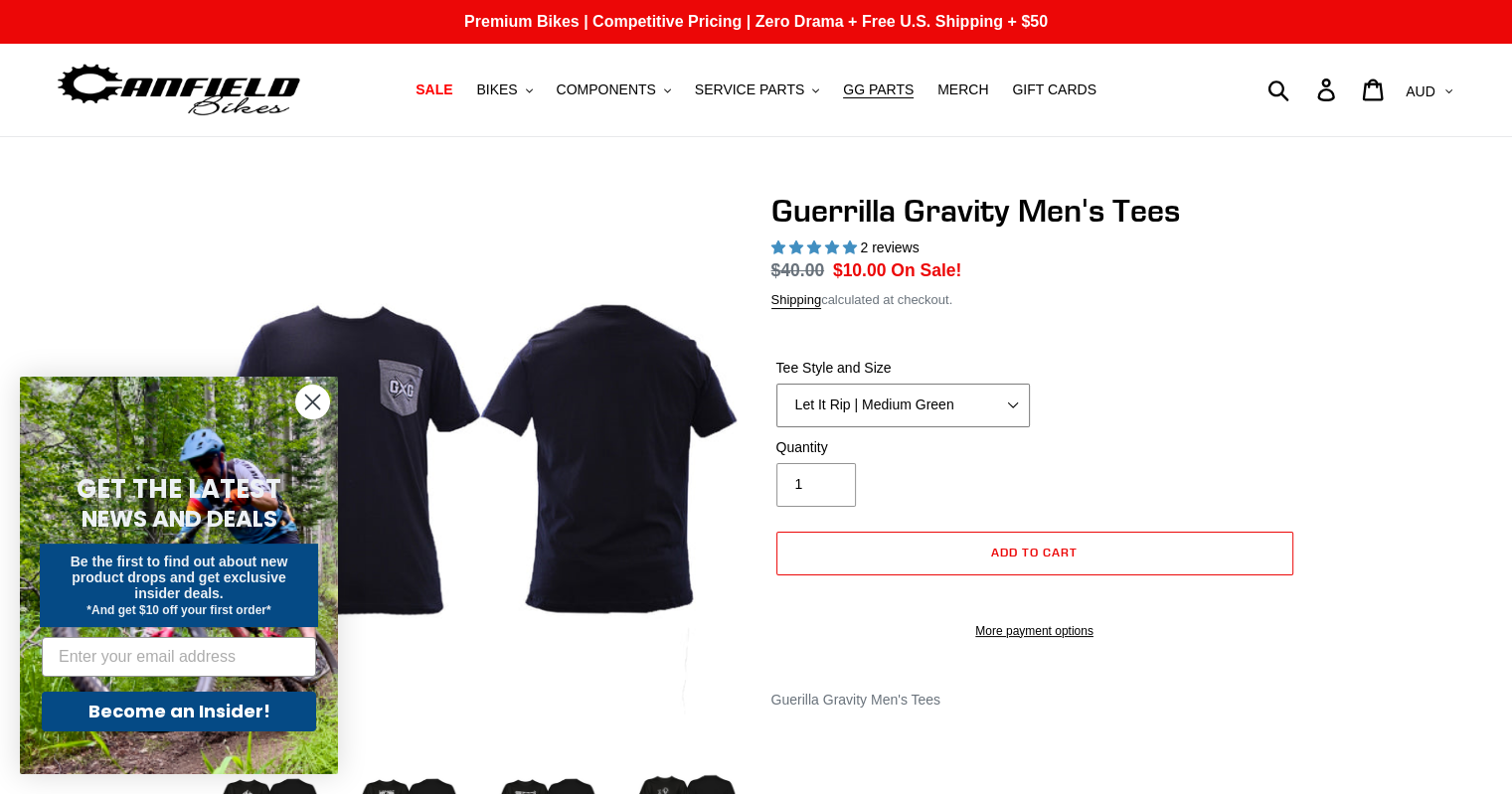click on "Let It Rip | Small Green
Let It Rip | Medium Green
Megatrail | Small Black
Megatrail | Medium Black
Mountain Made | XL White
Mountain Made | XXL White
Pedalhead | Medium Black
Pocket|  Small Black
Pocket | Medium Black
Reach Gnarvana | Small Gold
Reach Gnarvana | XXL Gold
Smash | Small Black
Shred Dogg | Small Black" at bounding box center [903, 405] 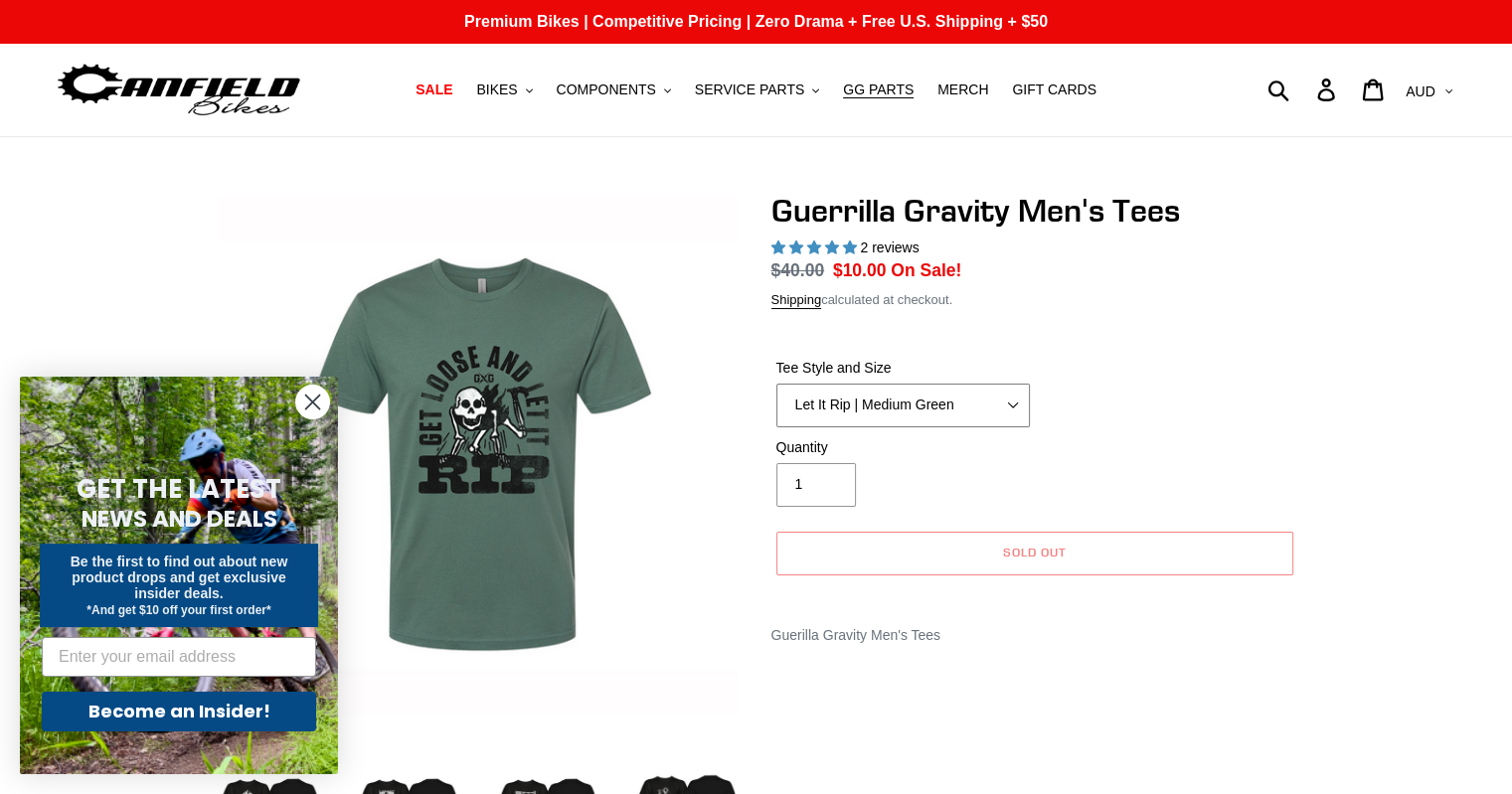 click on "Let It Rip | Small Green
Let It Rip | Medium Green
Megatrail | Small Black
Megatrail | Medium Black
Mountain Made | XL White
Mountain Made | XXL White
Pedalhead | Medium Black
Pocket|  Small Black
Pocket | Medium Black
Reach Gnarvana | Small Gold
Reach Gnarvana | XXL Gold
Smash | Small Black
Shred Dogg | Small Black" at bounding box center [903, 405] 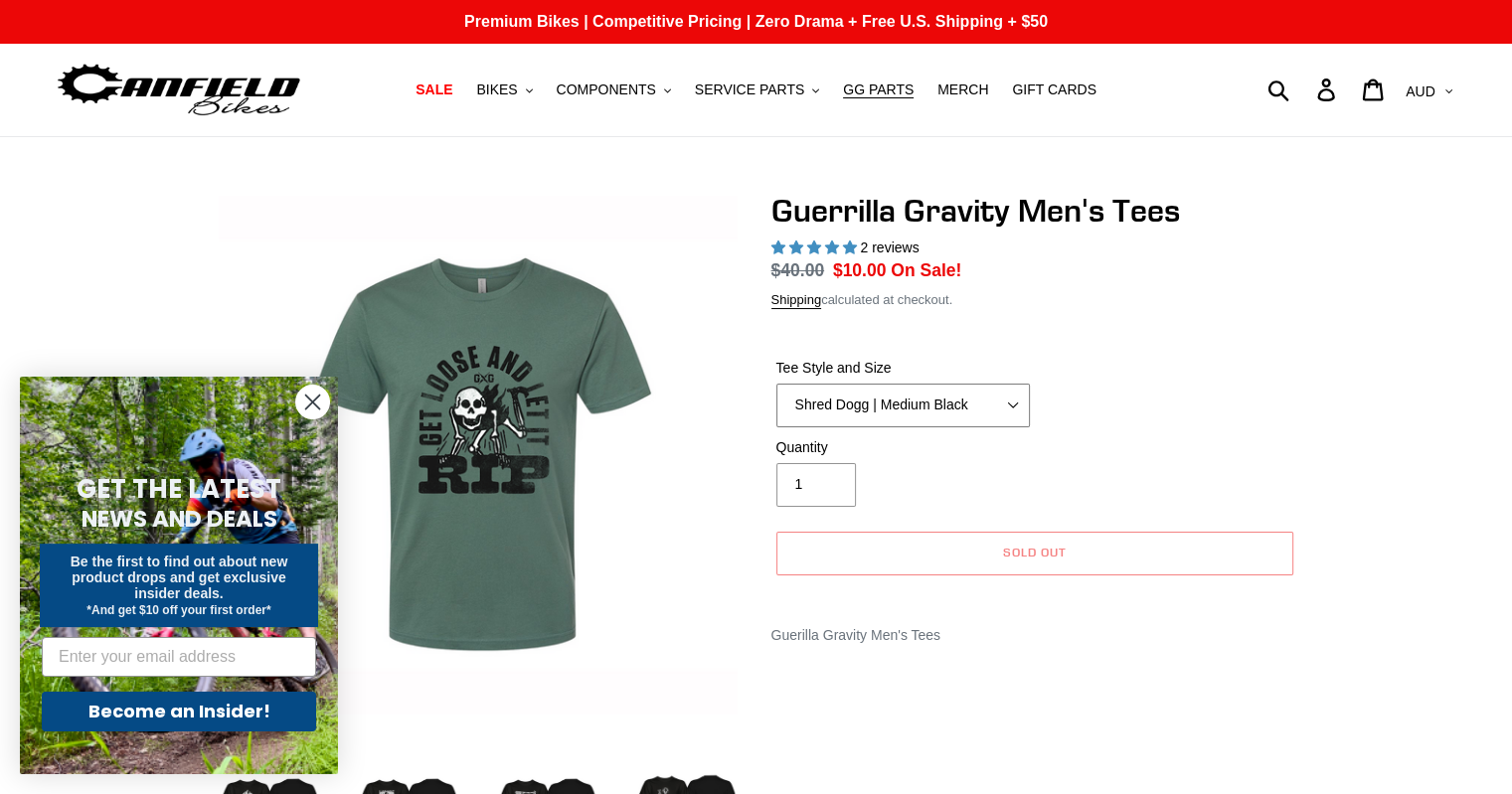 click on "Let It Rip | Small Green
Let It Rip | Medium Green
Megatrail | Small Black
Megatrail | Medium Black
Mountain Made | XL White
Mountain Made | XXL White
Pedalhead | Medium Black
Pocket|  Small Black
Pocket | Medium Black
Reach Gnarvana | Small Gold
Reach Gnarvana | XXL Gold
Smash | Small Black
Shred Dogg | Small Black" at bounding box center [903, 405] 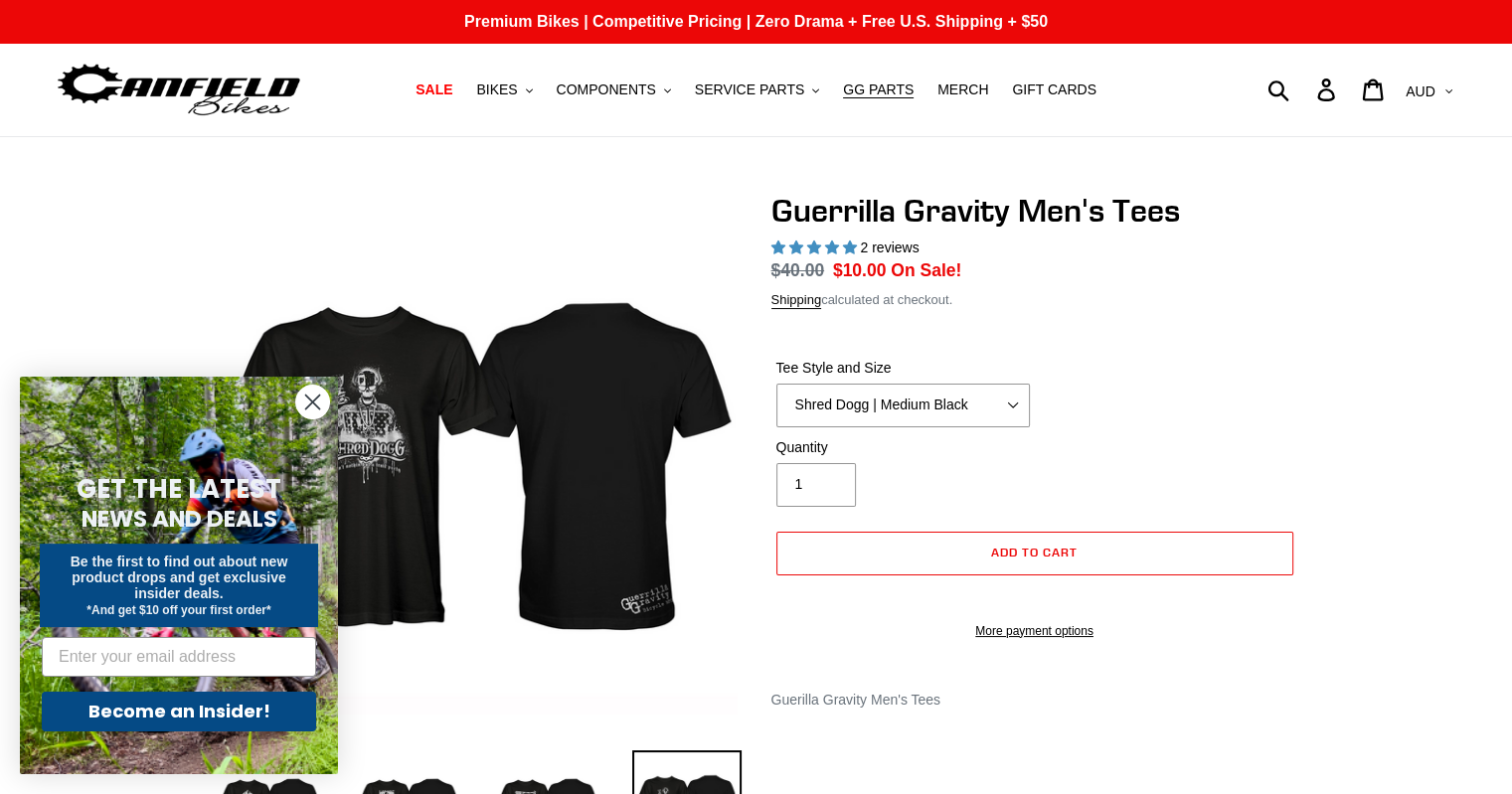 click 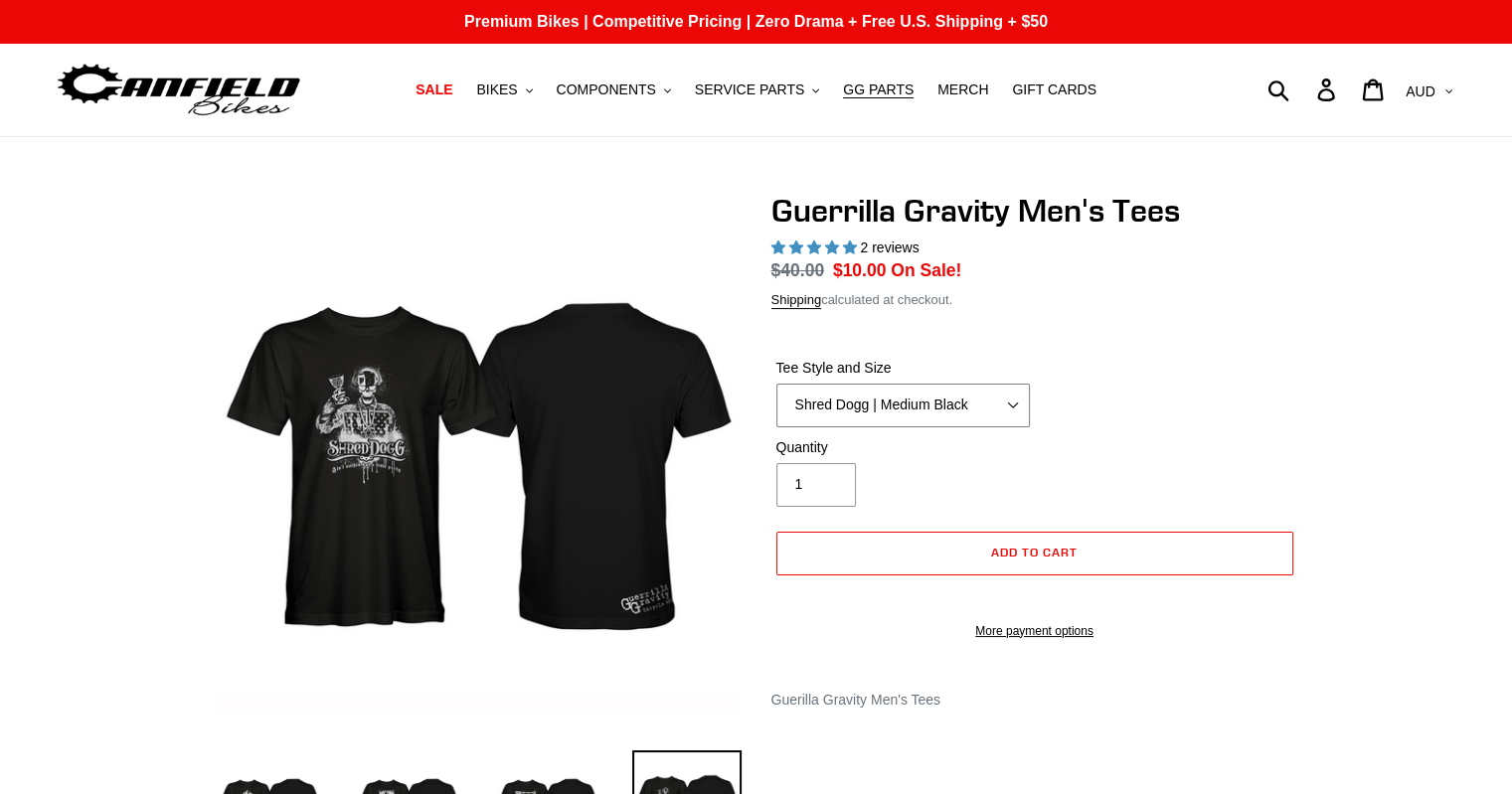 click on "Let It Rip | Small Green
Let It Rip | Medium Green
Megatrail | Small Black
Megatrail | Medium Black
Mountain Made | XL White
Mountain Made | XXL White
Pedalhead | Medium Black
Pocket|  Small Black
Pocket | Medium Black
Reach Gnarvana | Small Gold
Reach Gnarvana | XXL Gold
Smash | Small Black
Shred Dogg | Small Black" at bounding box center (903, 405) 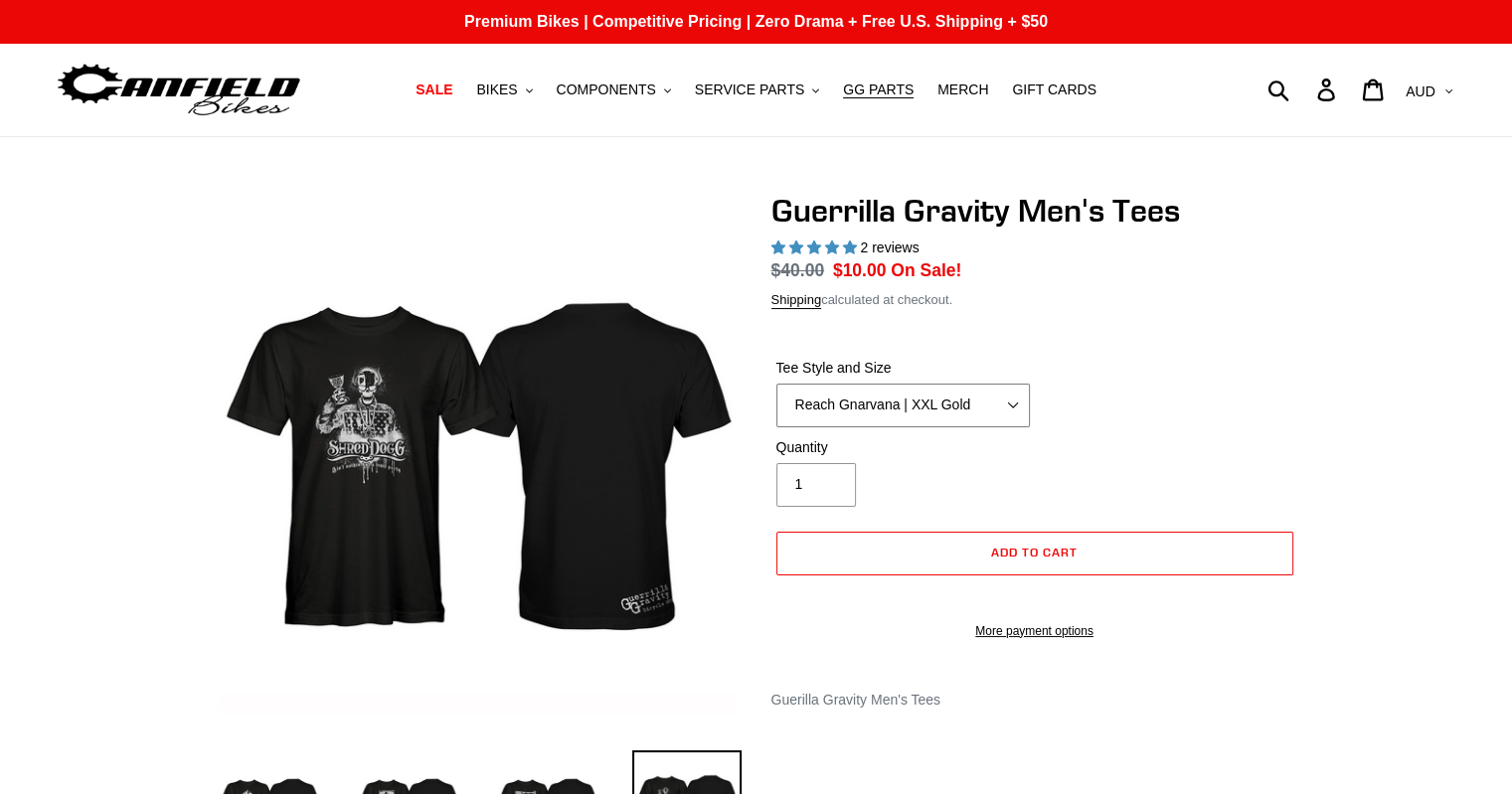 click on "Let It Rip | Small Green
Let It Rip | Medium Green
Megatrail | Small Black
Megatrail | Medium Black
Mountain Made | XL White
Mountain Made | XXL White
Pedalhead | Medium Black
Pocket|  Small Black
Pocket | Medium Black
Reach Gnarvana | Small Gold
Reach Gnarvana | XXL Gold
Smash | Small Black
Shred Dogg | Small Black" at bounding box center (903, 405) 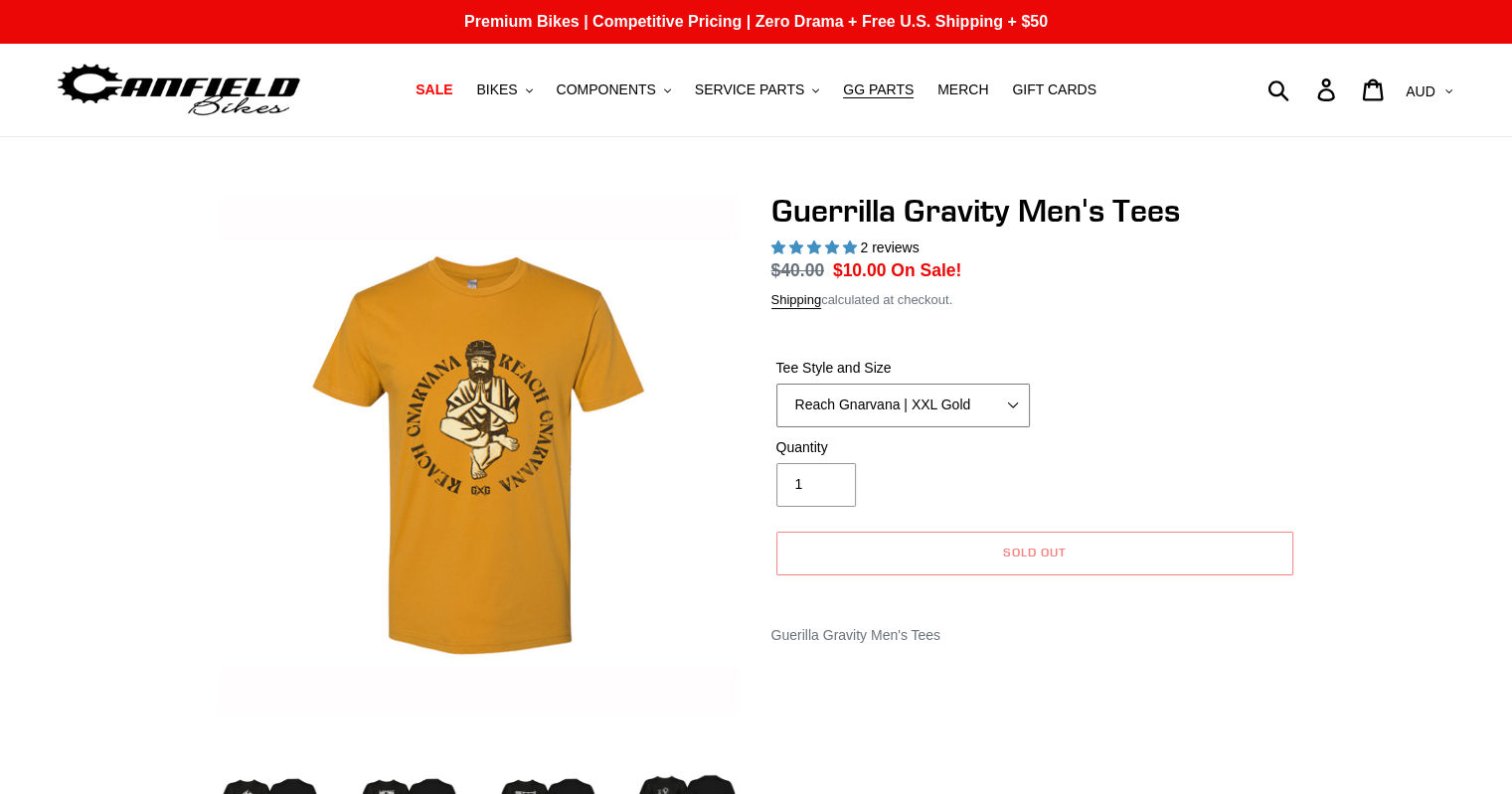 click on "Let It Rip | Small Green
Let It Rip | Medium Green
Megatrail | Small Black
Megatrail | Medium Black
Mountain Made | XL White
Mountain Made | XXL White
Pedalhead | Medium Black
Pocket|  Small Black
Pocket | Medium Black
Reach Gnarvana | Small Gold
Reach Gnarvana | XXL Gold
Smash | Small Black
Shred Dogg | Small Black" at bounding box center (903, 405) 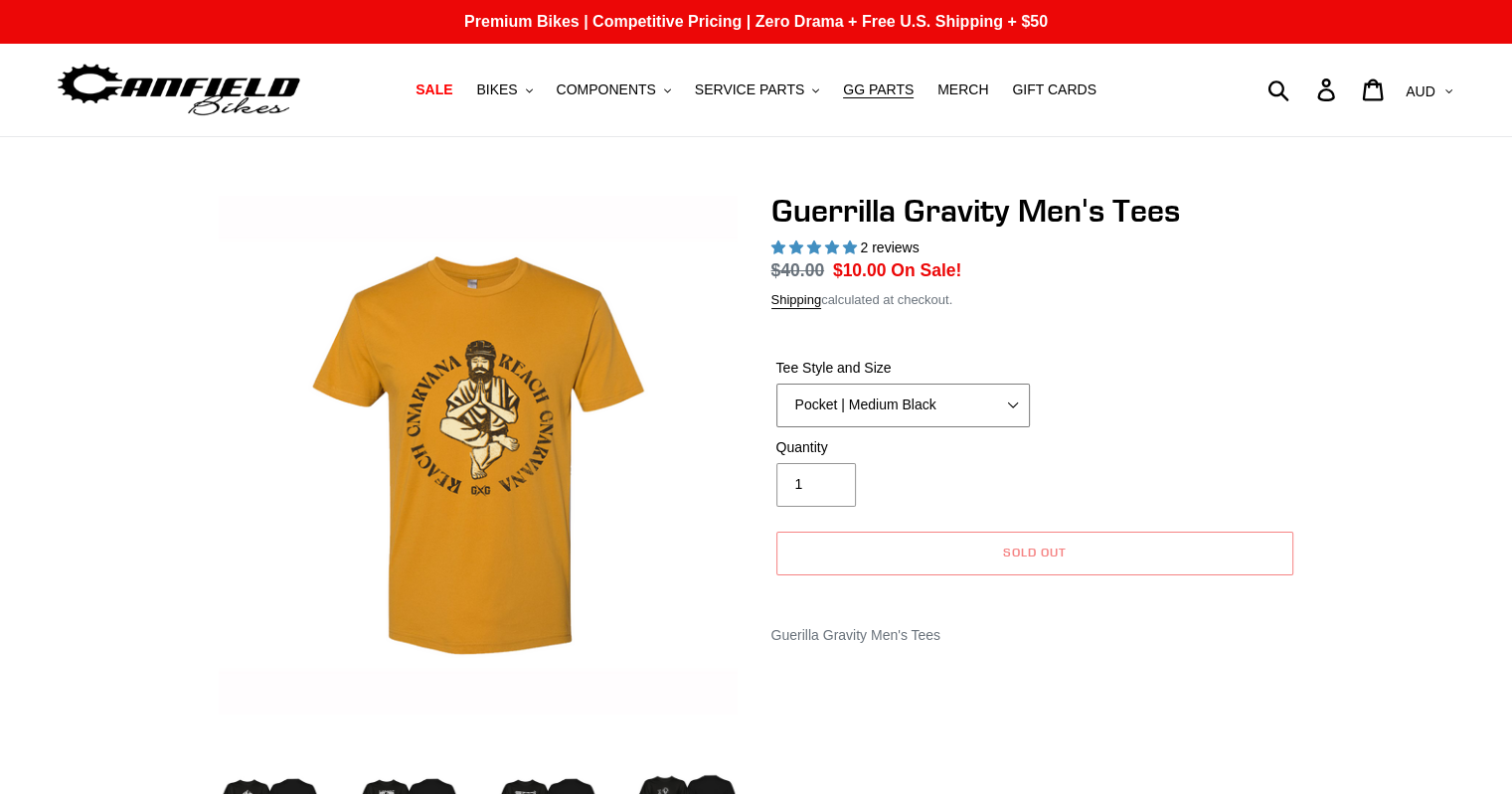 click on "Let It Rip | Small Green
Let It Rip | Medium Green
Megatrail | Small Black
Megatrail | Medium Black
Mountain Made | XL White
Mountain Made | XXL White
Pedalhead | Medium Black
Pocket|  Small Black
Pocket | Medium Black
Reach Gnarvana | Small Gold
Reach Gnarvana | XXL Gold
Smash | Small Black
Shred Dogg | Small Black" at bounding box center [903, 405] 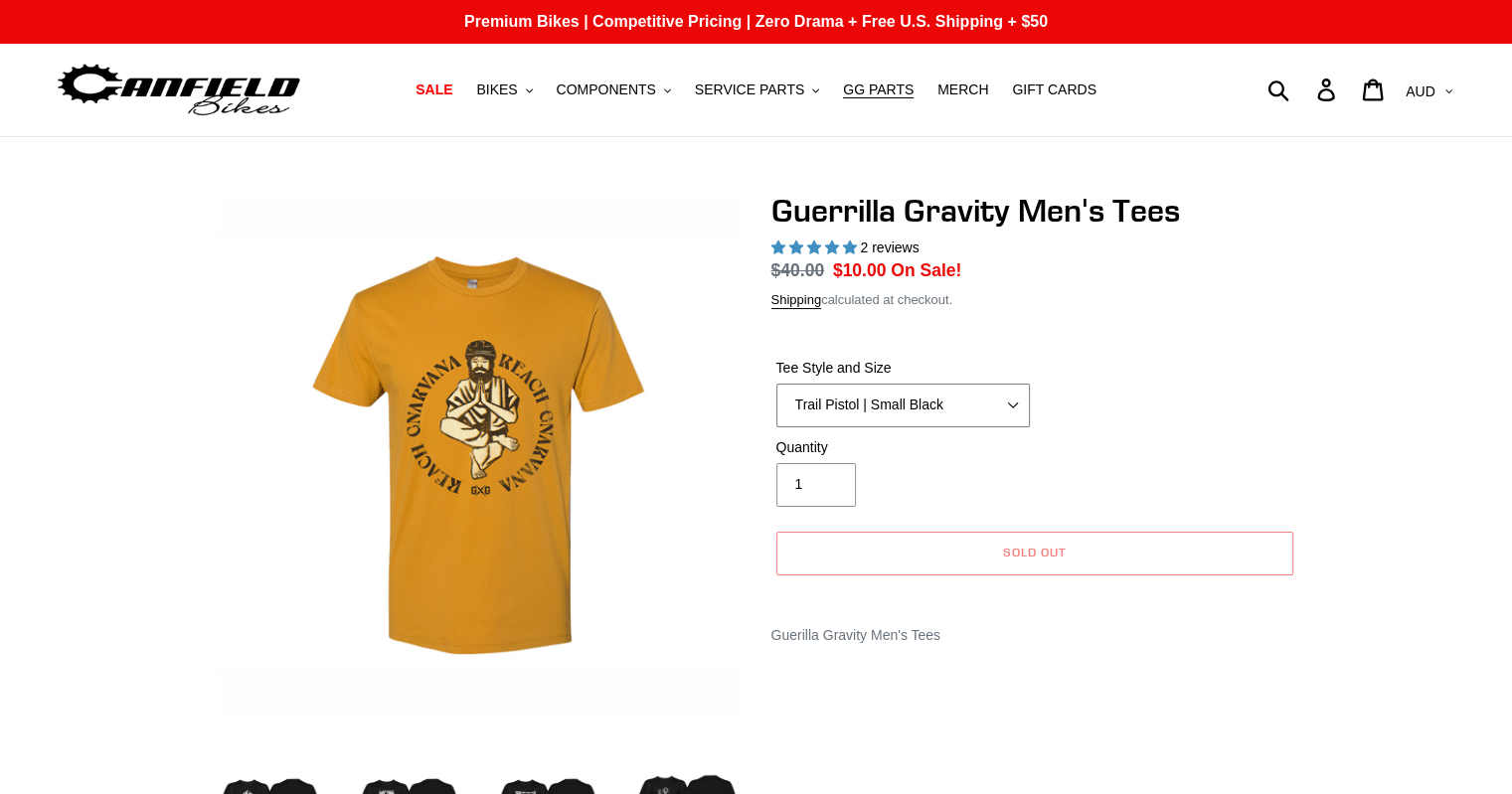 click on "Let It Rip | Small Green
Let It Rip | Medium Green
Megatrail | Small Black
Megatrail | Medium Black
Mountain Made | XL White
Mountain Made | XXL White
Pedalhead | Medium Black
Pocket|  Small Black
Pocket | Medium Black
Reach Gnarvana | Small Gold
Reach Gnarvana | XXL Gold
Smash | Small Black
Shred Dogg | Small Black" at bounding box center (903, 405) 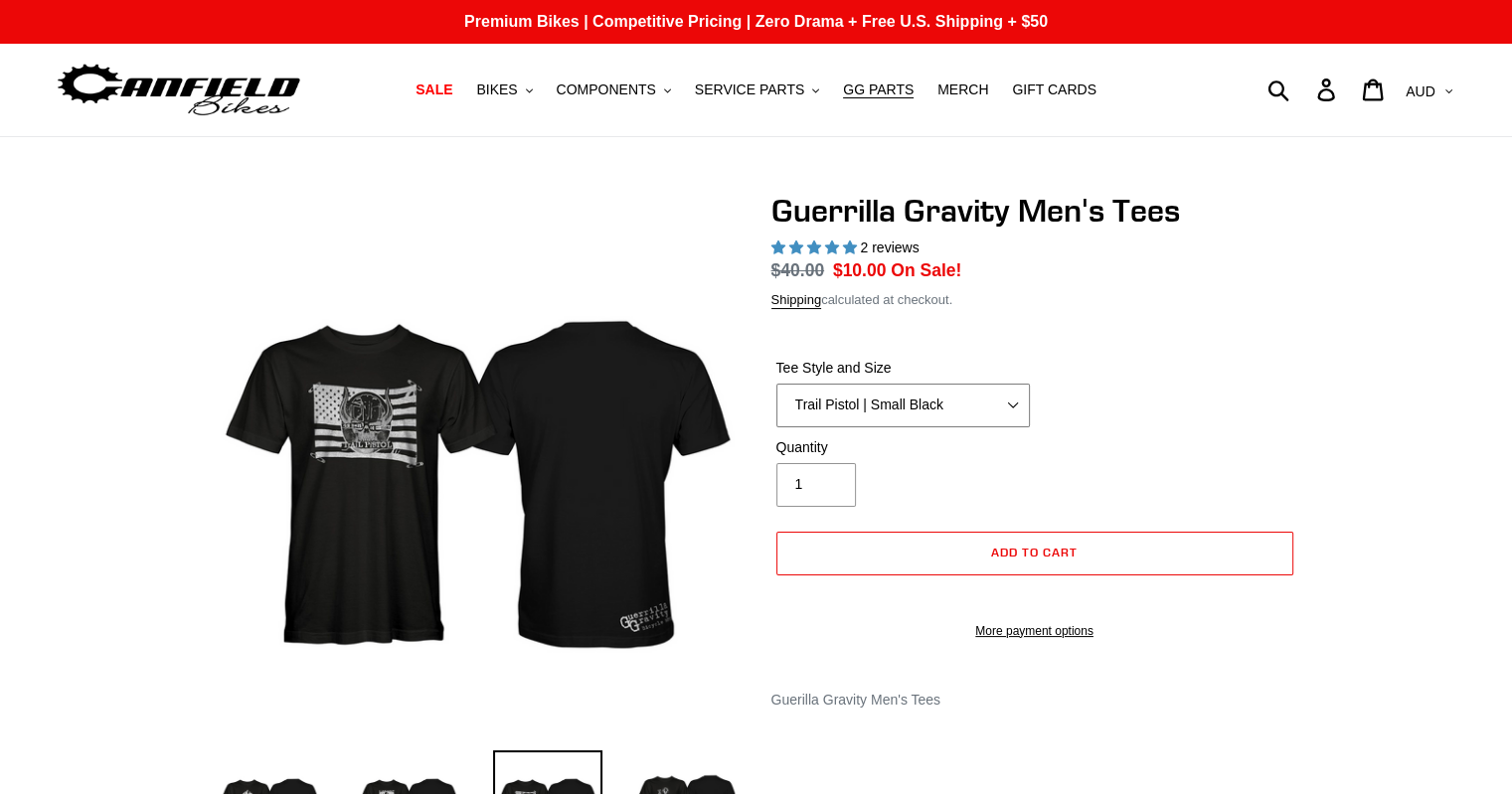 click on "Let It Rip | Small Green
Let It Rip | Medium Green
Megatrail | Small Black
Megatrail | Medium Black
Mountain Made | XL White
Mountain Made | XXL White
Pedalhead | Medium Black
Pocket|  Small Black
Pocket | Medium Black
Reach Gnarvana | Small Gold
Reach Gnarvana | XXL Gold
Smash | Small Black
Shred Dogg | Small Black" at bounding box center (903, 405) 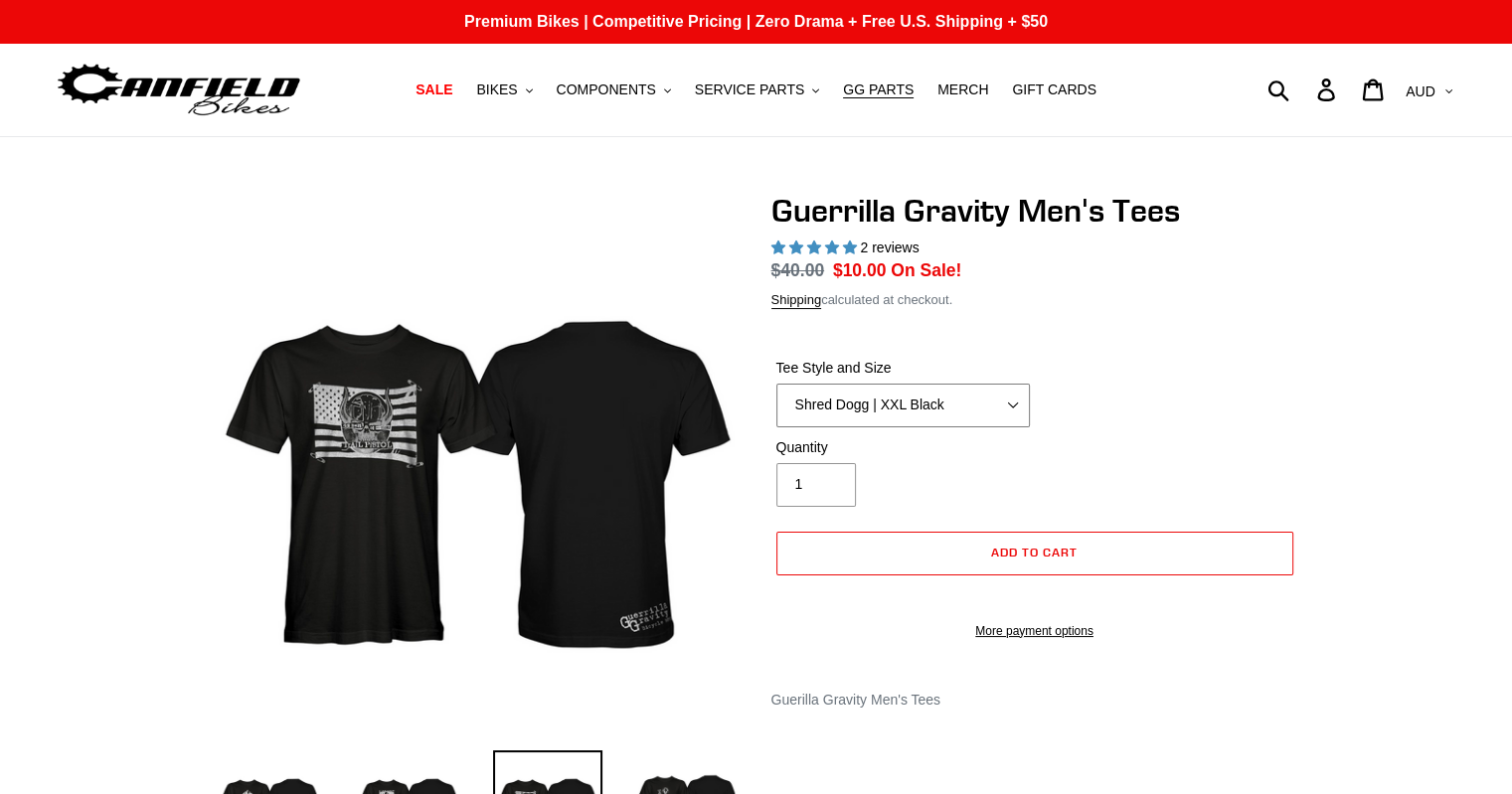 click on "Let It Rip | Small Green
Let It Rip | Medium Green
Megatrail | Small Black
Megatrail | Medium Black
Mountain Made | XL White
Mountain Made | XXL White
Pedalhead | Medium Black
Pocket|  Small Black
Pocket | Medium Black
Reach Gnarvana | Small Gold
Reach Gnarvana | XXL Gold
Smash | Small Black
Shred Dogg | Small Black" at bounding box center (903, 405) 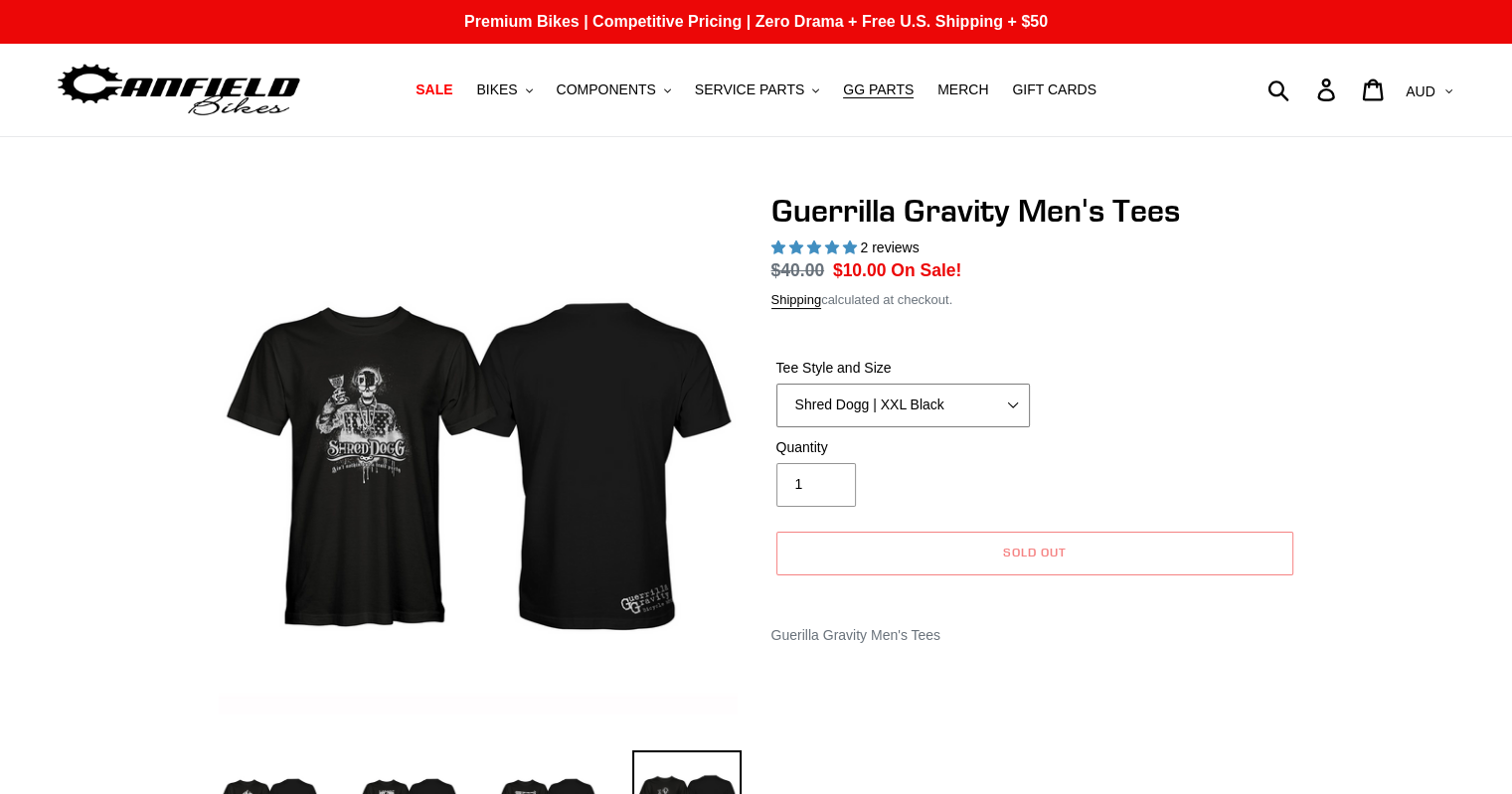 click on "Let It Rip | Small Green
Let It Rip | Medium Green
Megatrail | Small Black
Megatrail | Medium Black
Mountain Made | XL White
Mountain Made | XXL White
Pedalhead | Medium Black
Pocket|  Small Black
Pocket | Medium Black
Reach Gnarvana | Small Gold
Reach Gnarvana | XXL Gold
Smash | Small Black
Shred Dogg | Small Black" at bounding box center (903, 405) 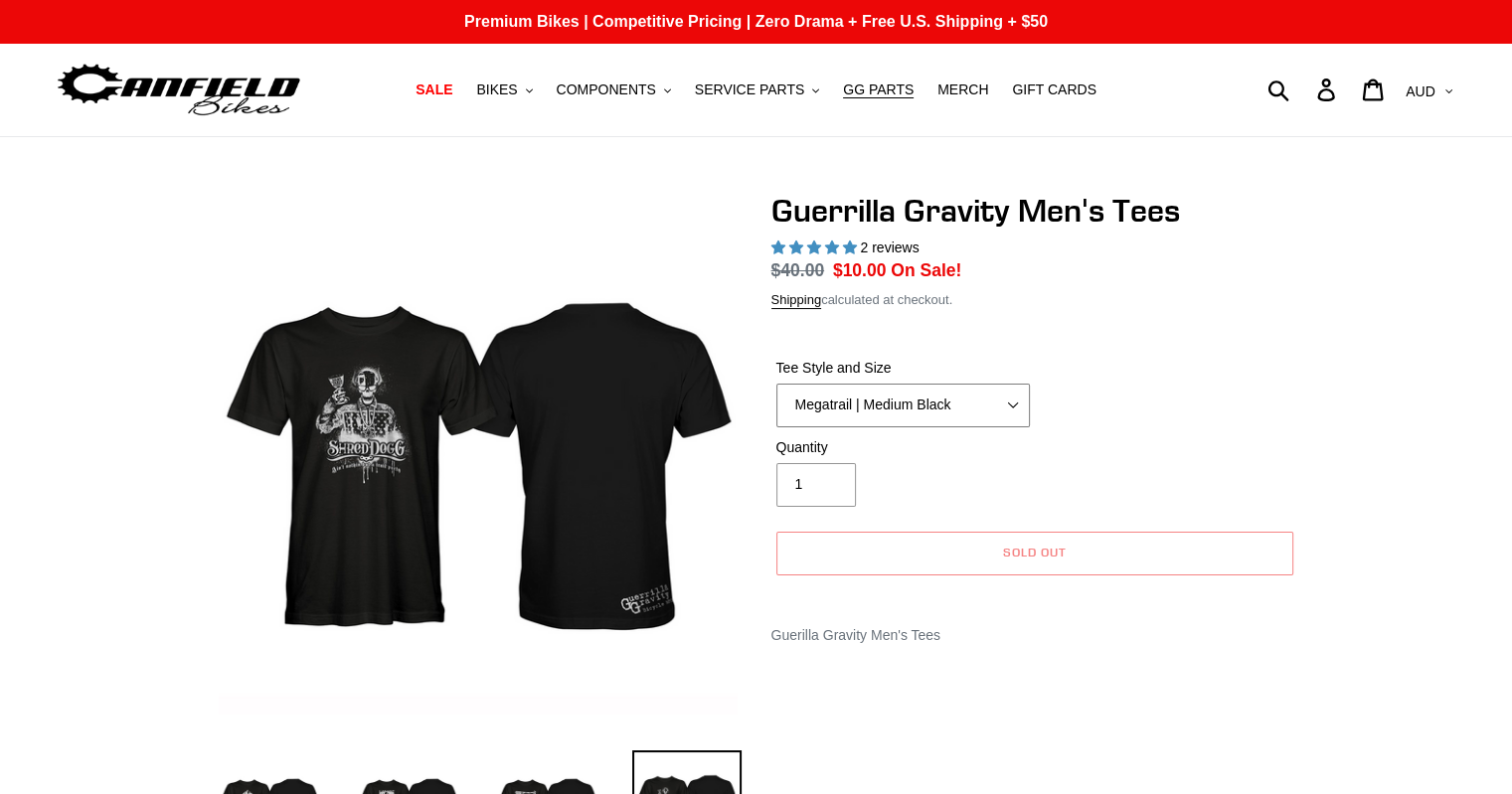click on "Let It Rip | Small Green
Let It Rip | Medium Green
Megatrail | Small Black
Megatrail | Medium Black
Mountain Made | XL White
Mountain Made | XXL White
Pedalhead | Medium Black
Pocket|  Small Black
Pocket | Medium Black
Reach Gnarvana | Small Gold
Reach Gnarvana | XXL Gold
Smash | Small Black
Shred Dogg | Small Black" at bounding box center [903, 405] 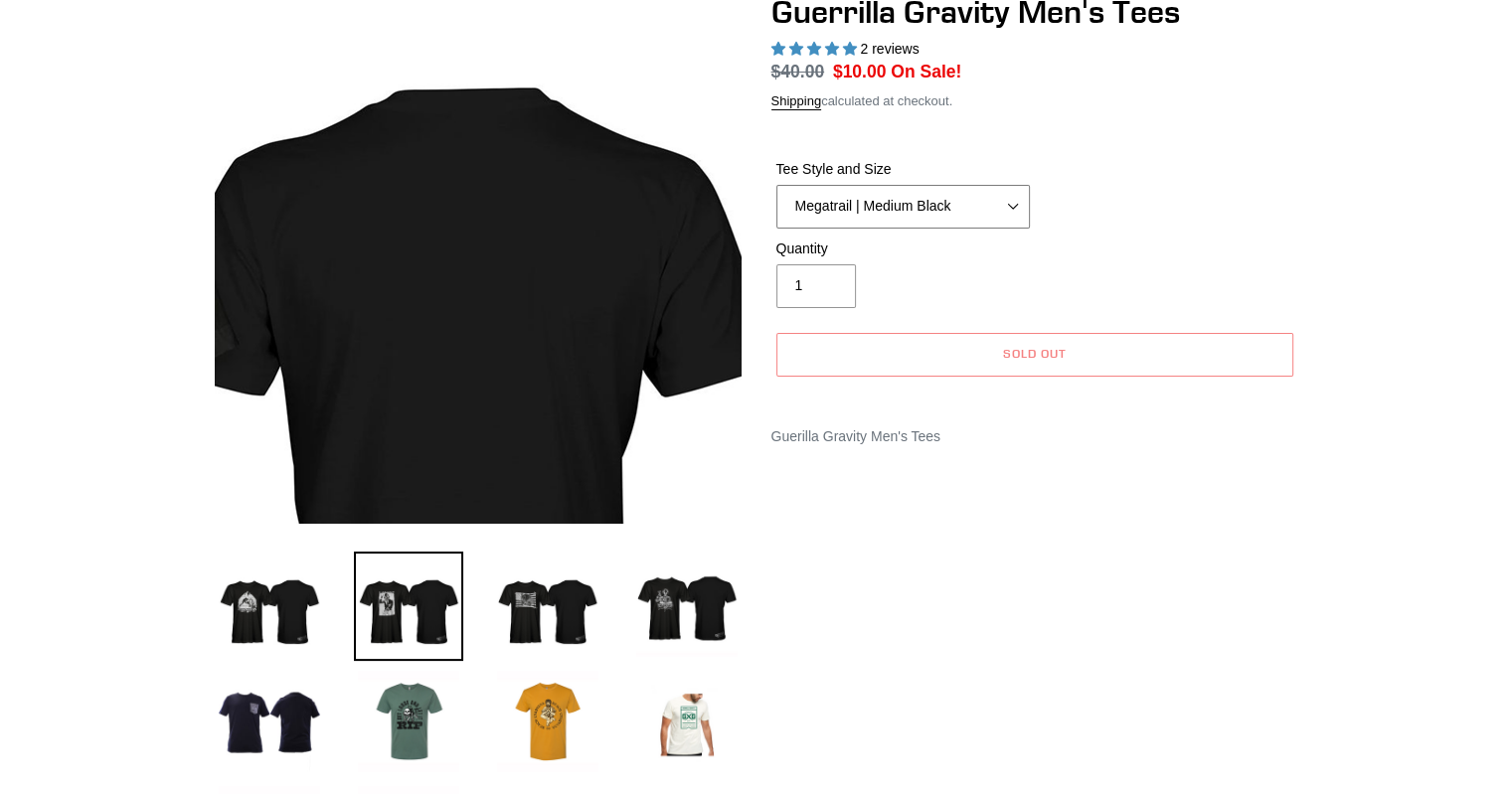 scroll, scrollTop: 0, scrollLeft: 0, axis: both 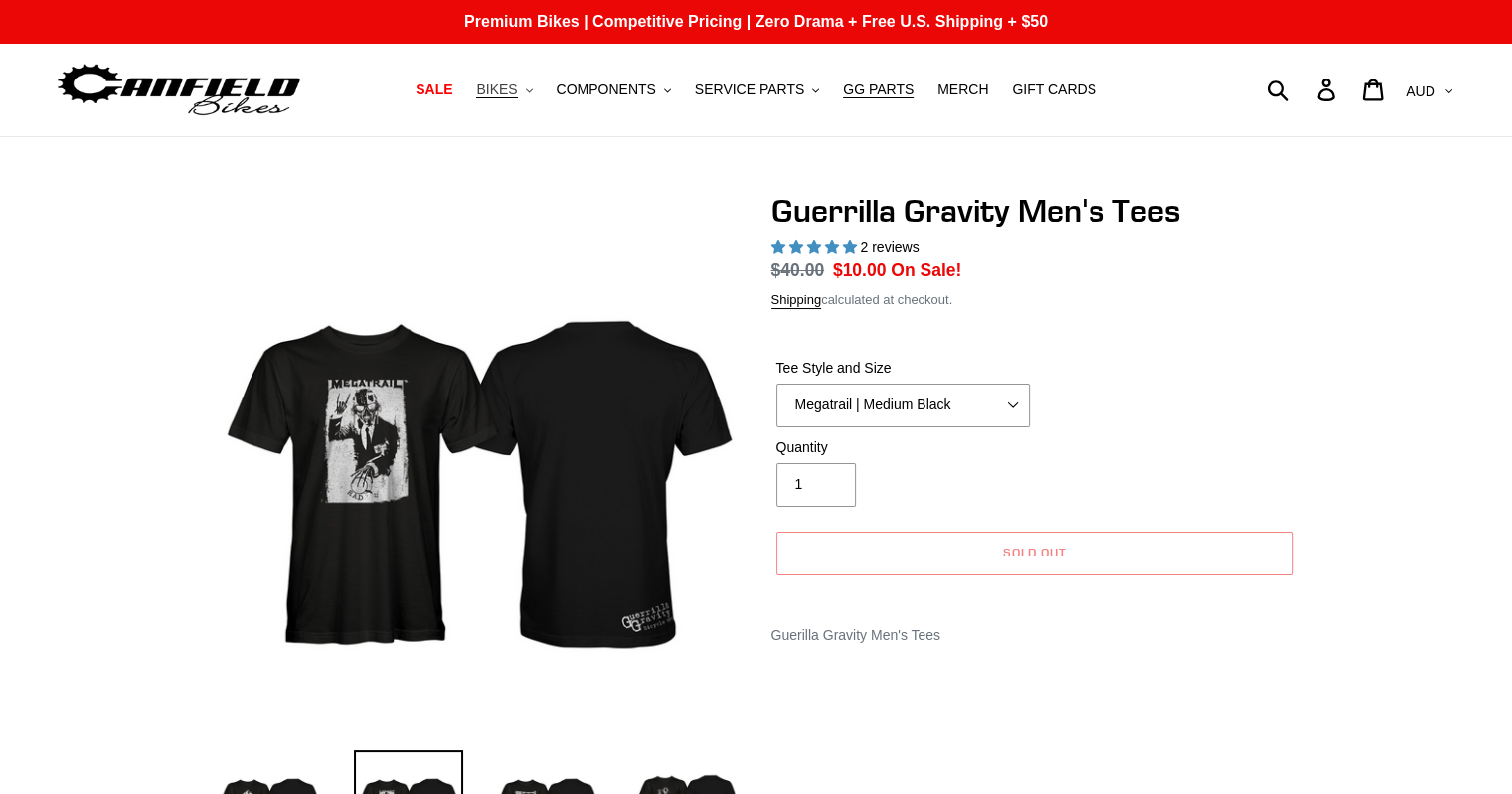 click on "BIKES .cls-1{fill:#231f20}" at bounding box center [504, 89] 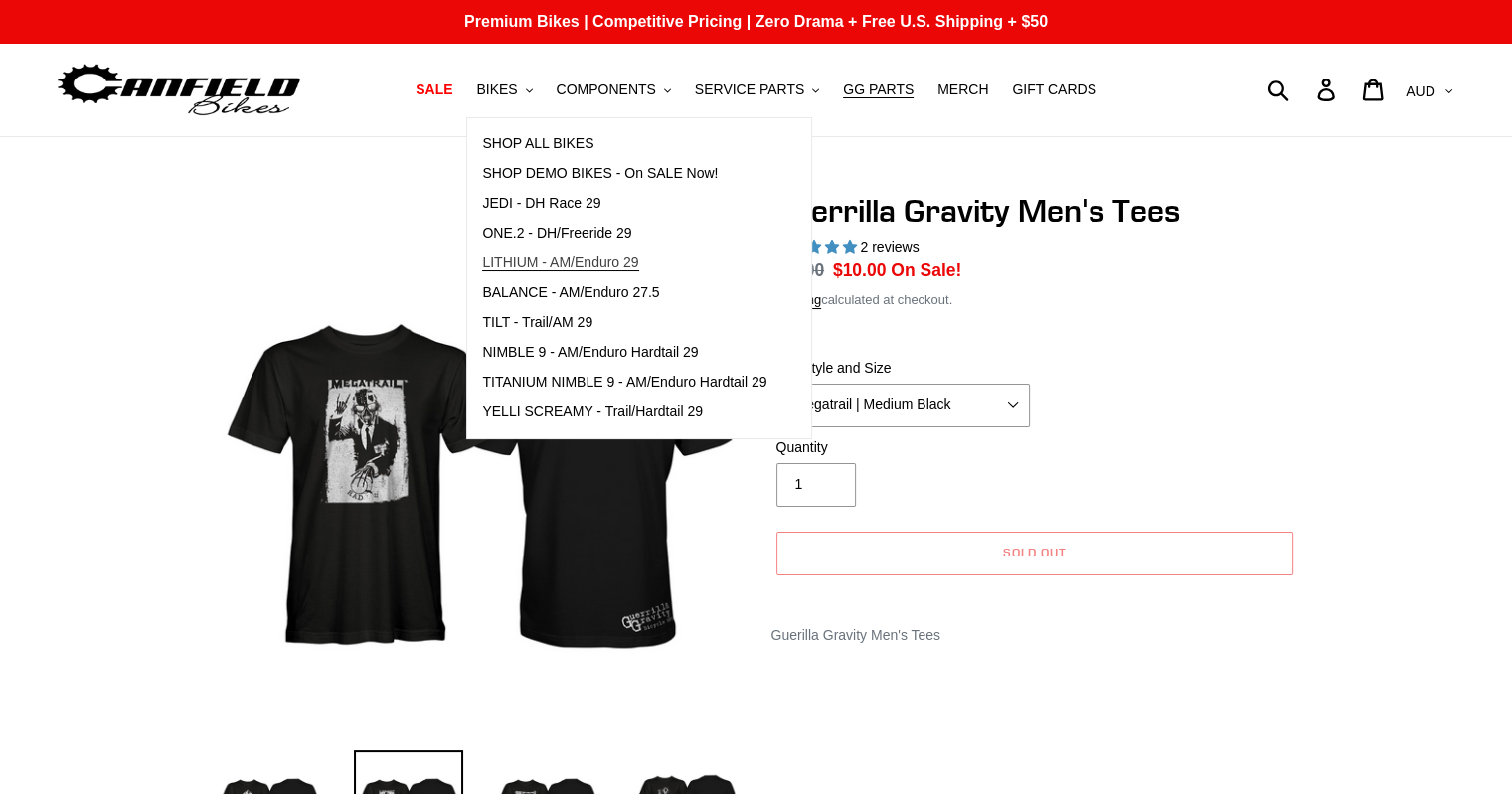 click on "LITHIUM - AM/Enduro 29" at bounding box center (560, 262) 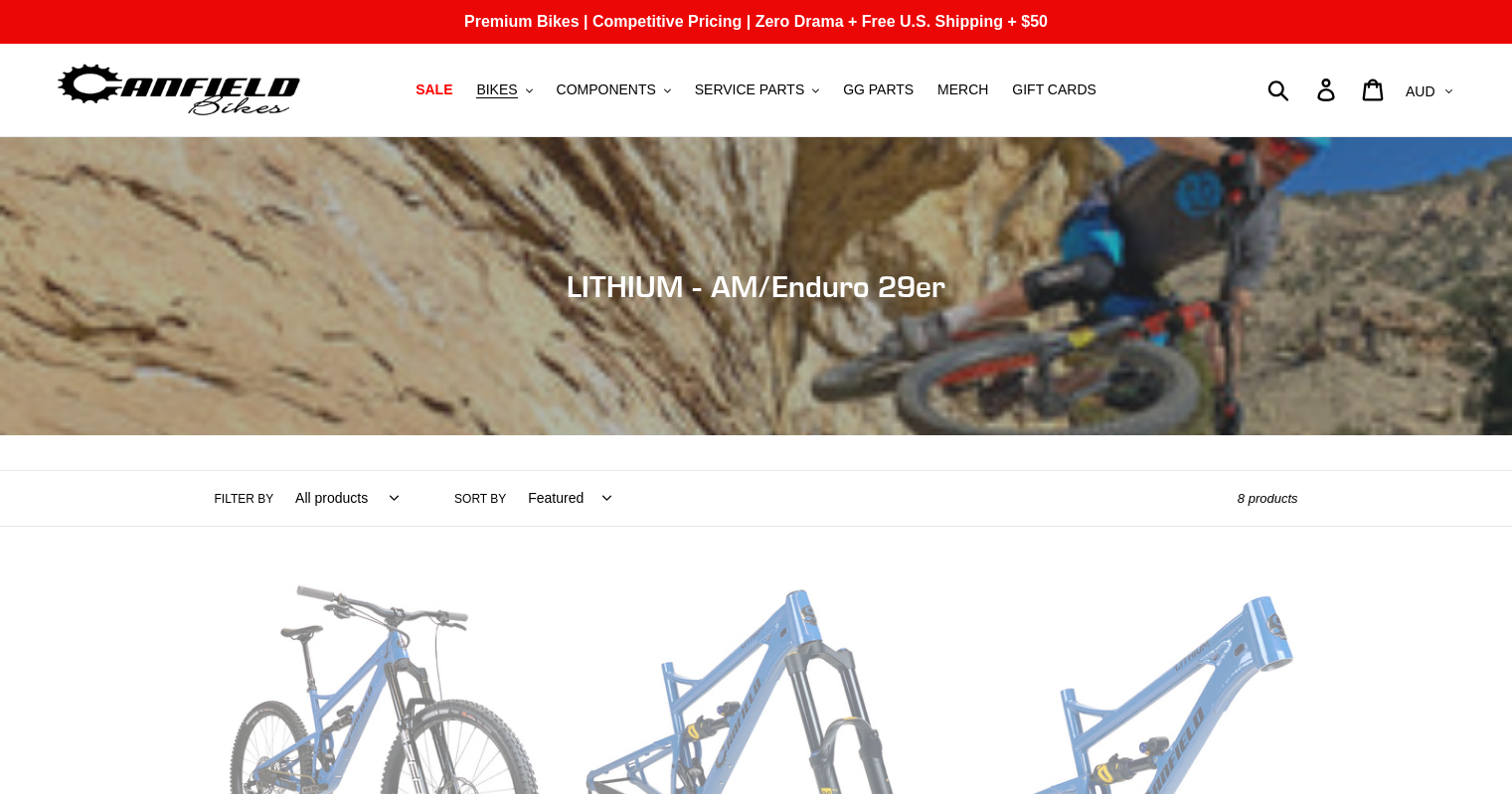 scroll, scrollTop: 0, scrollLeft: 0, axis: both 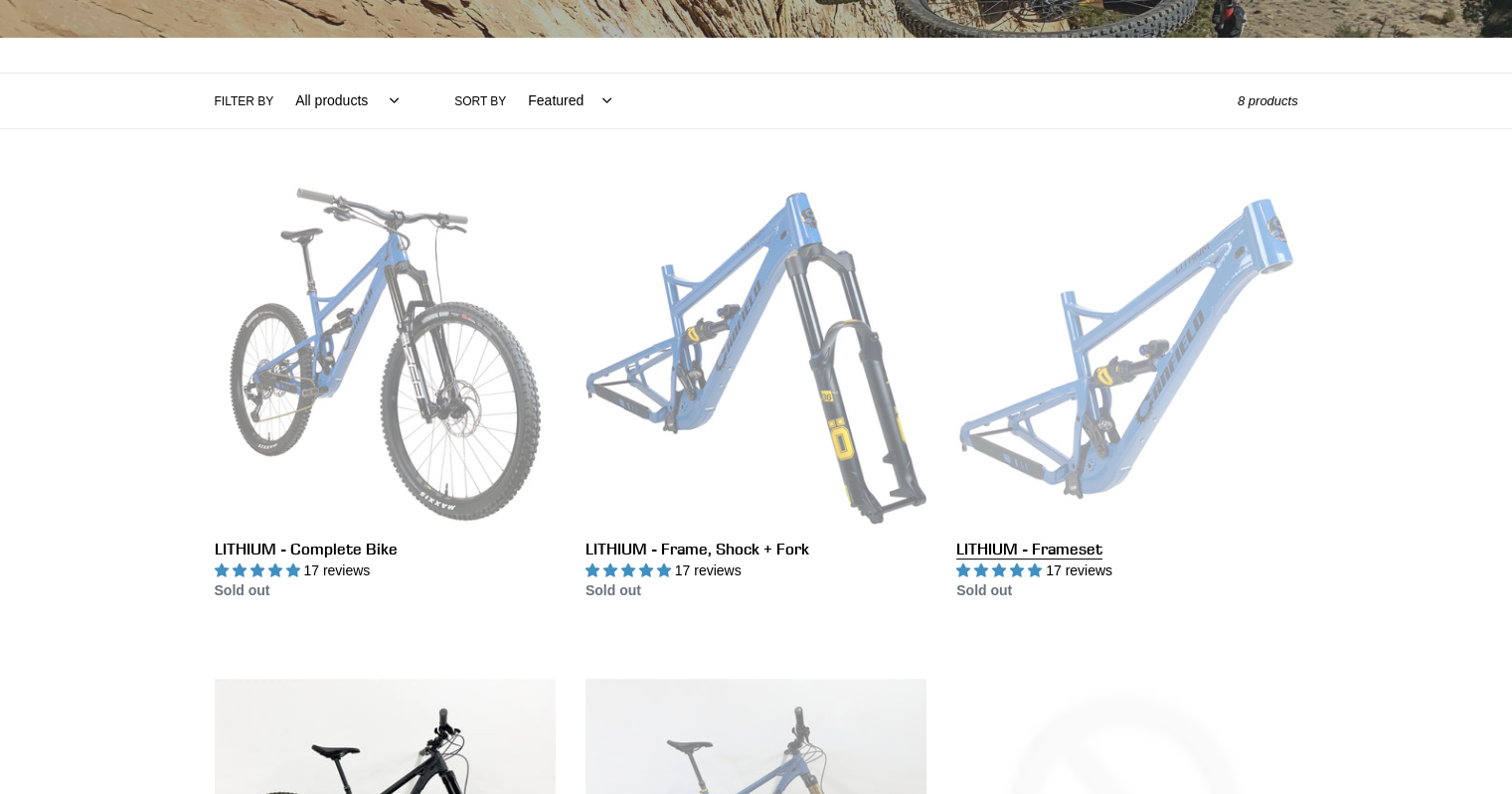 click on "LITHIUM - Frameset" at bounding box center [1126, 393] 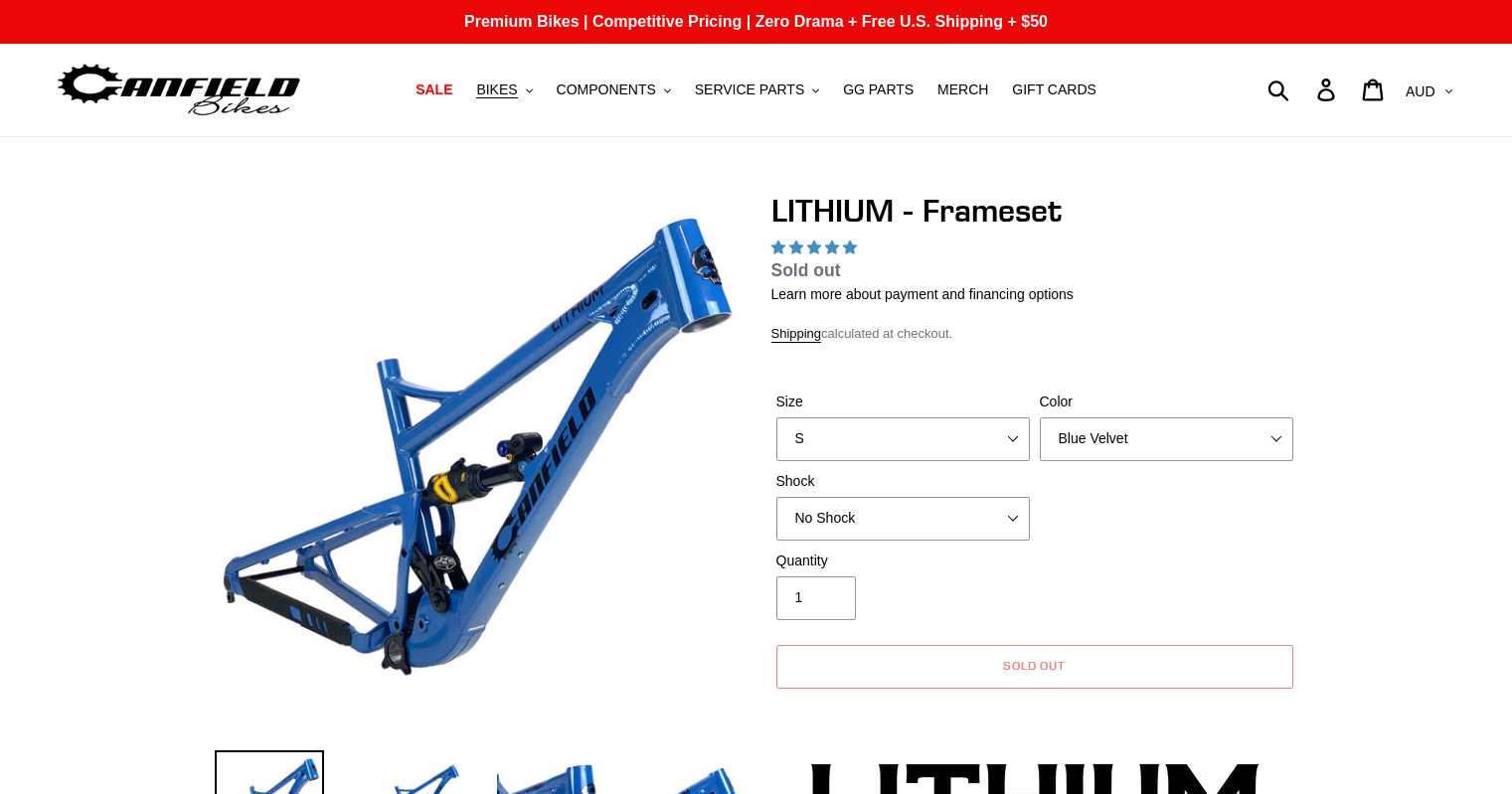 scroll, scrollTop: 0, scrollLeft: 0, axis: both 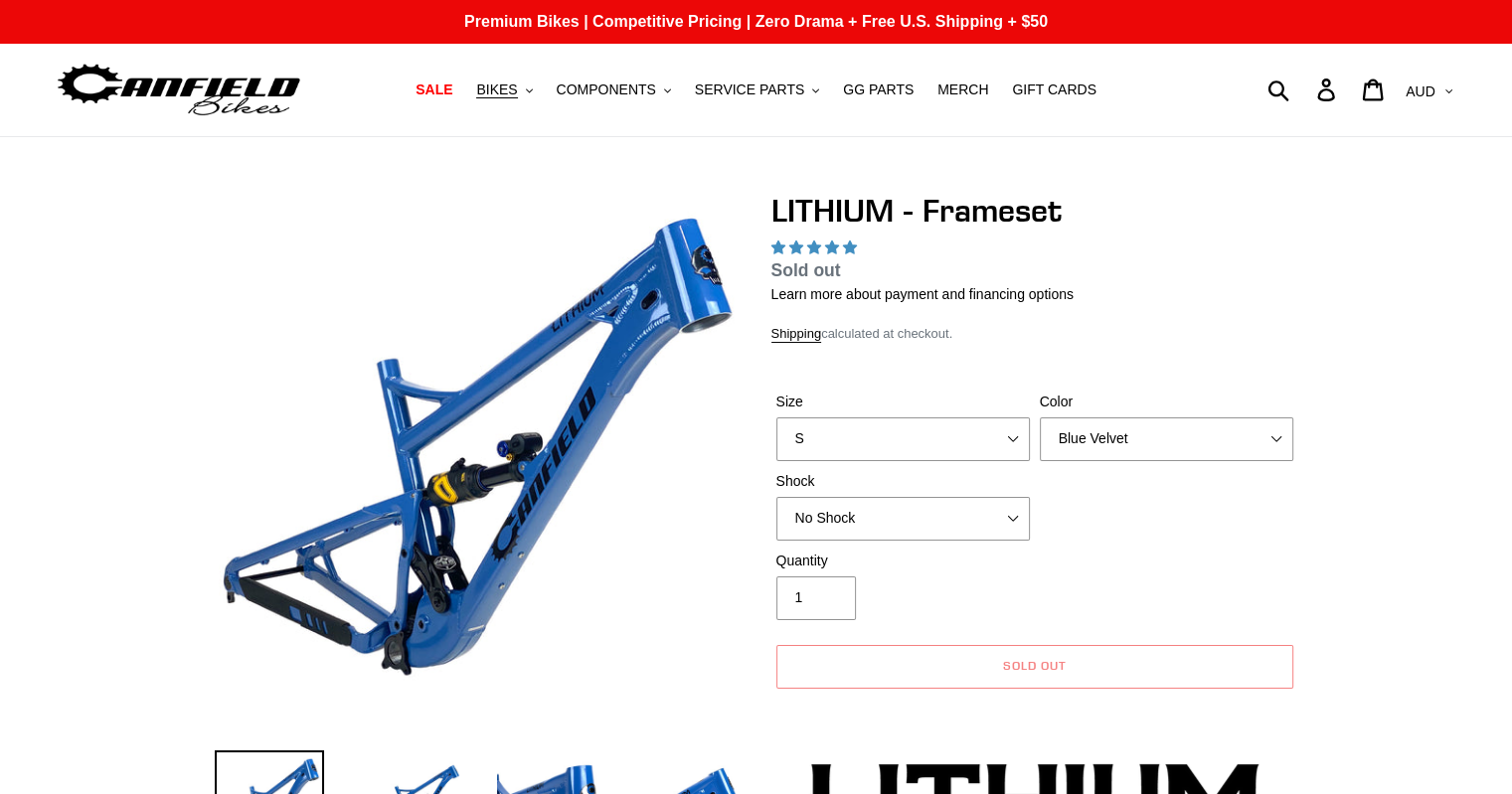 select on "highest-rating" 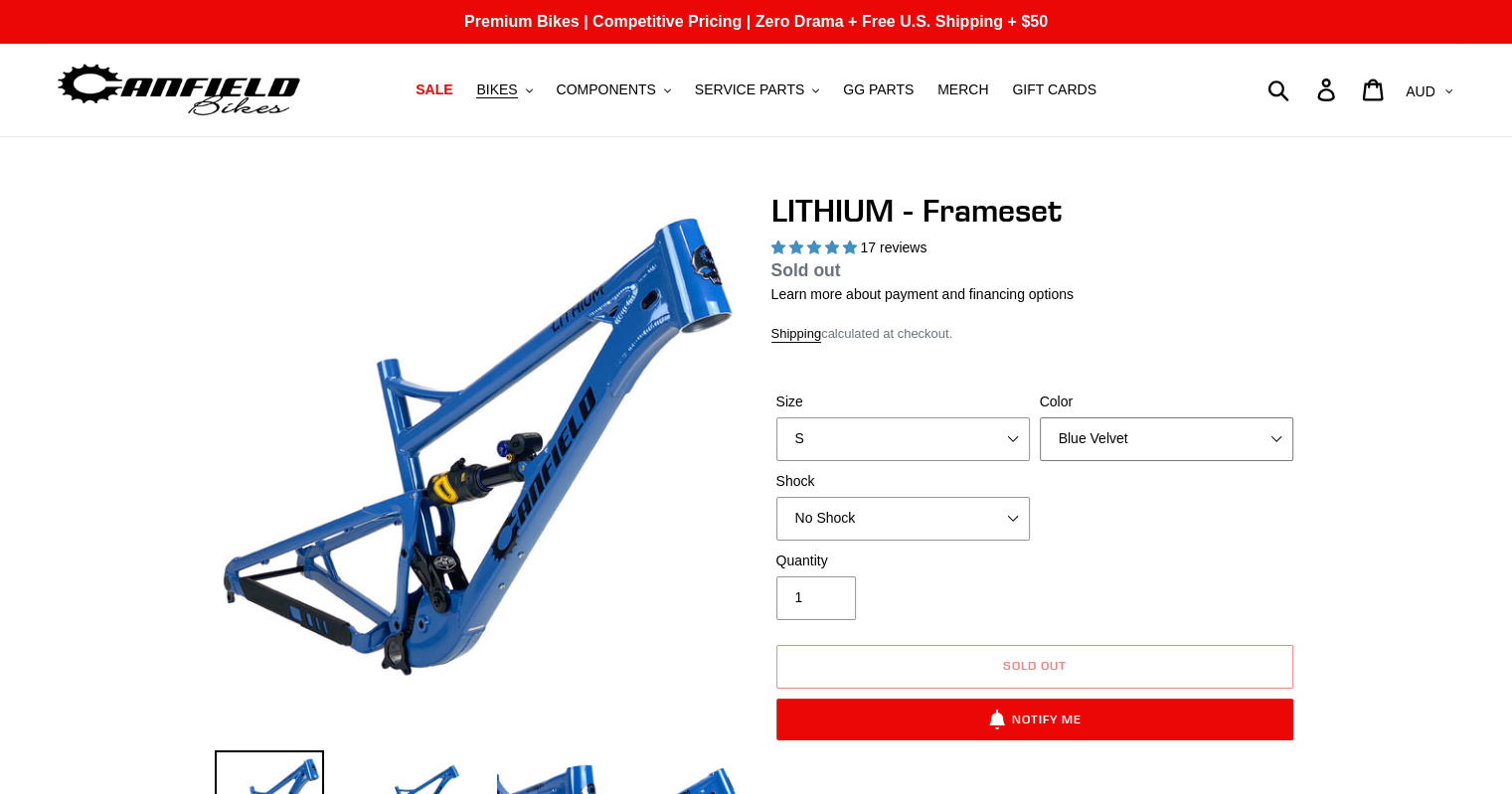 click on "Blue Velvet
Stealth Black" at bounding box center (1166, 439) 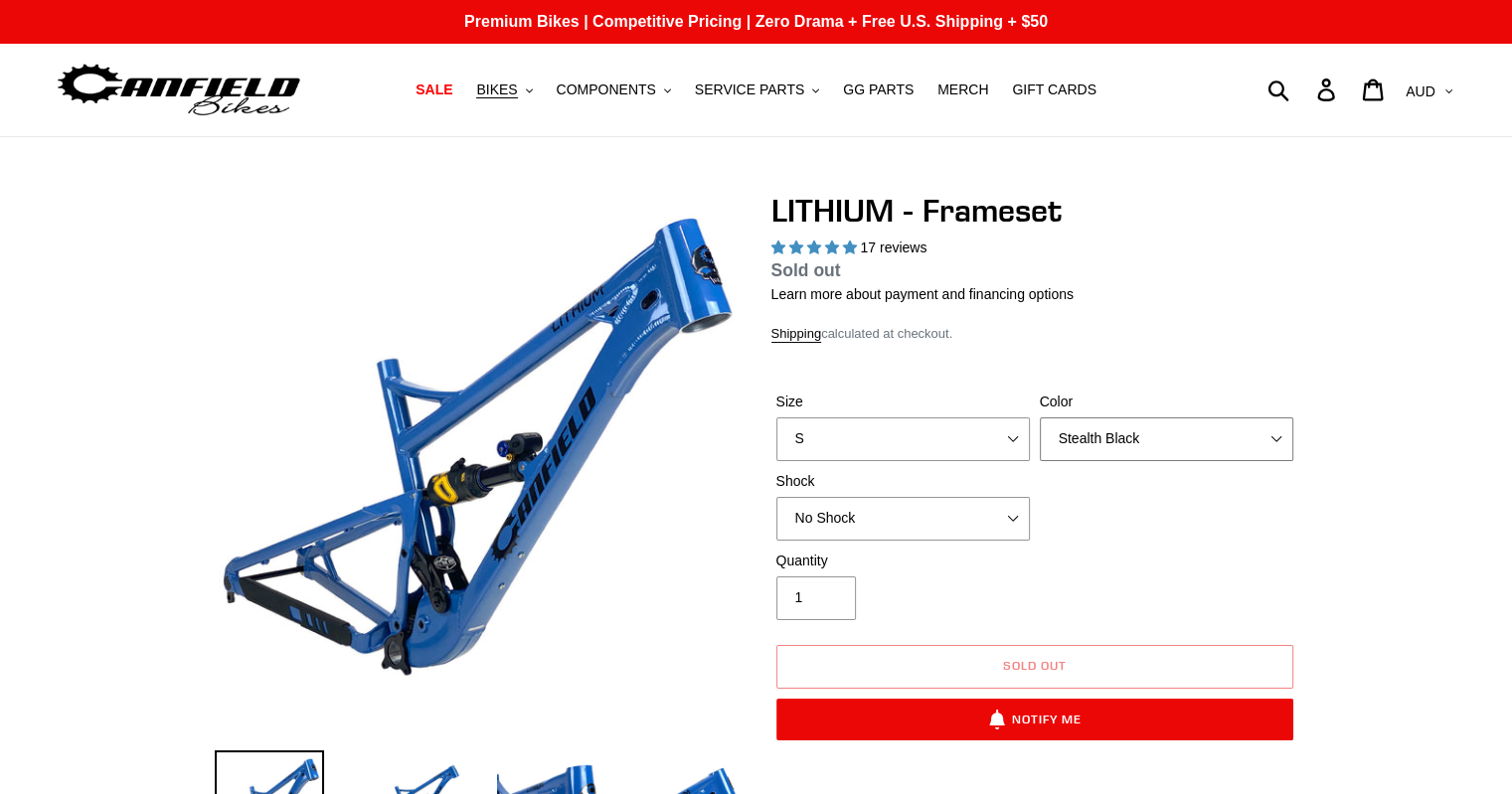 click on "Blue Velvet
Stealth Black" at bounding box center [1166, 439] 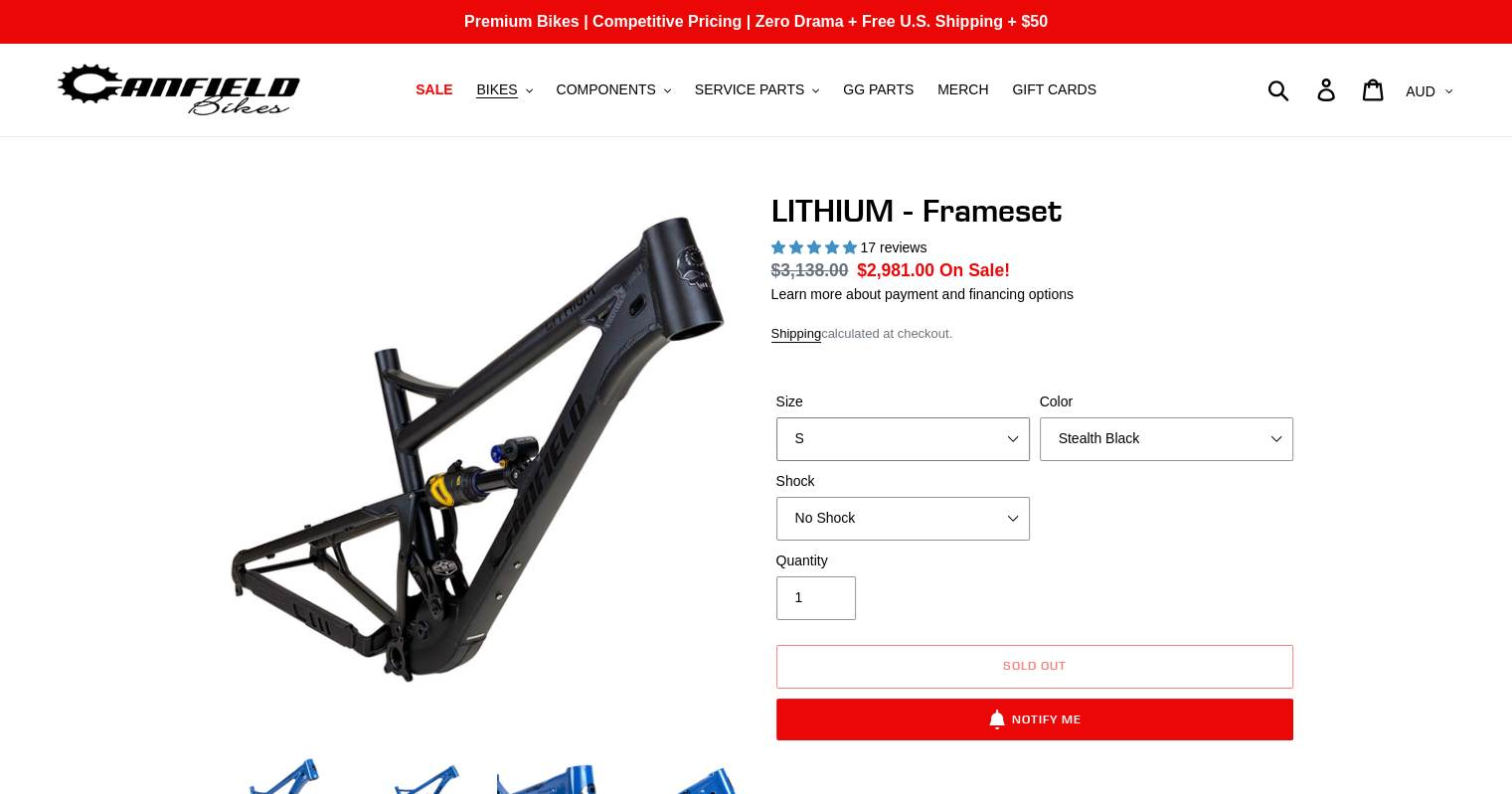 click on "S
M
L
XL" at bounding box center (903, 439) 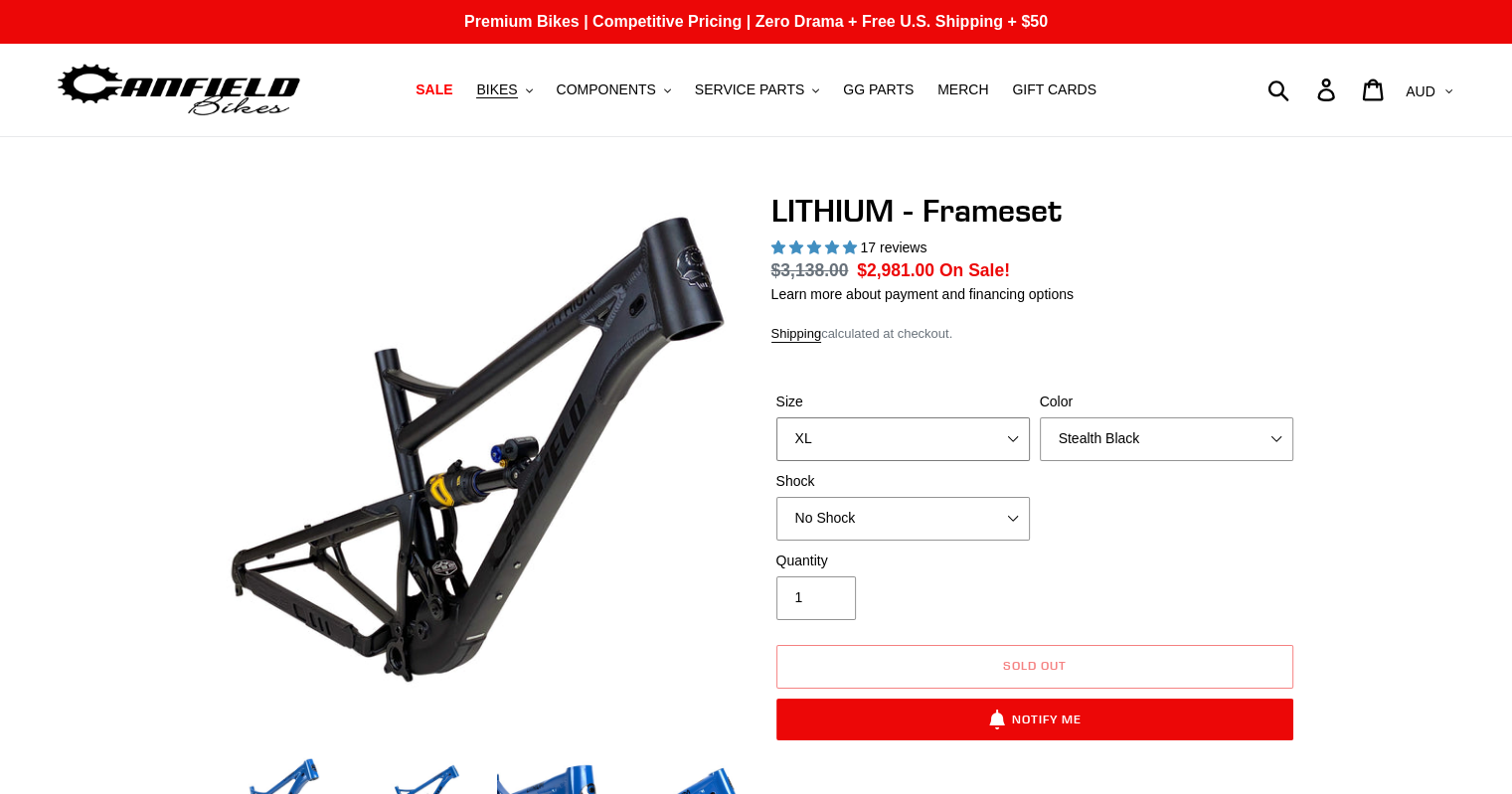 click on "S
M
L
XL" at bounding box center [903, 439] 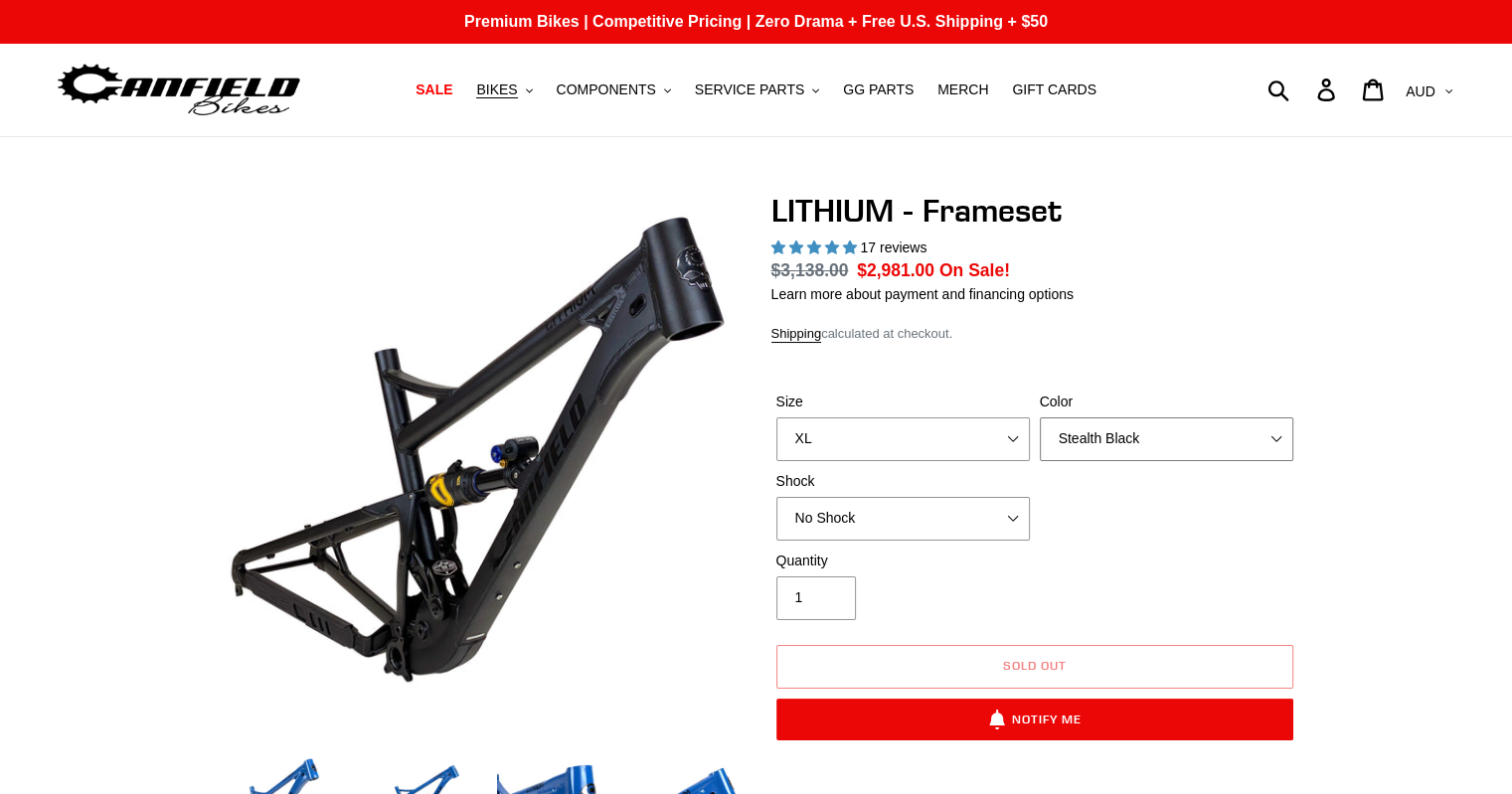 click on "Blue Velvet
Stealth Black" at bounding box center (1166, 439) 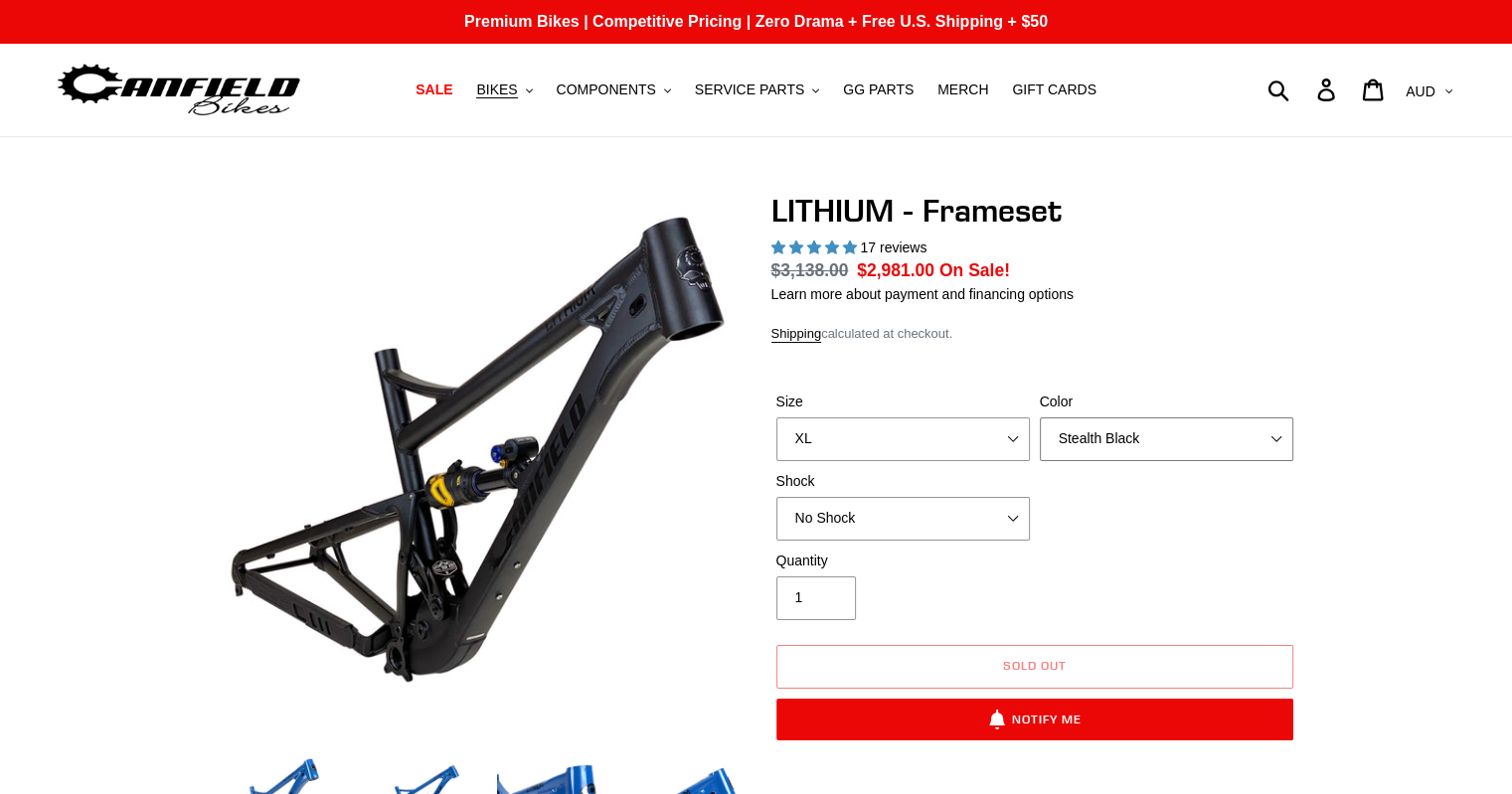 select on "Blue Velvet" 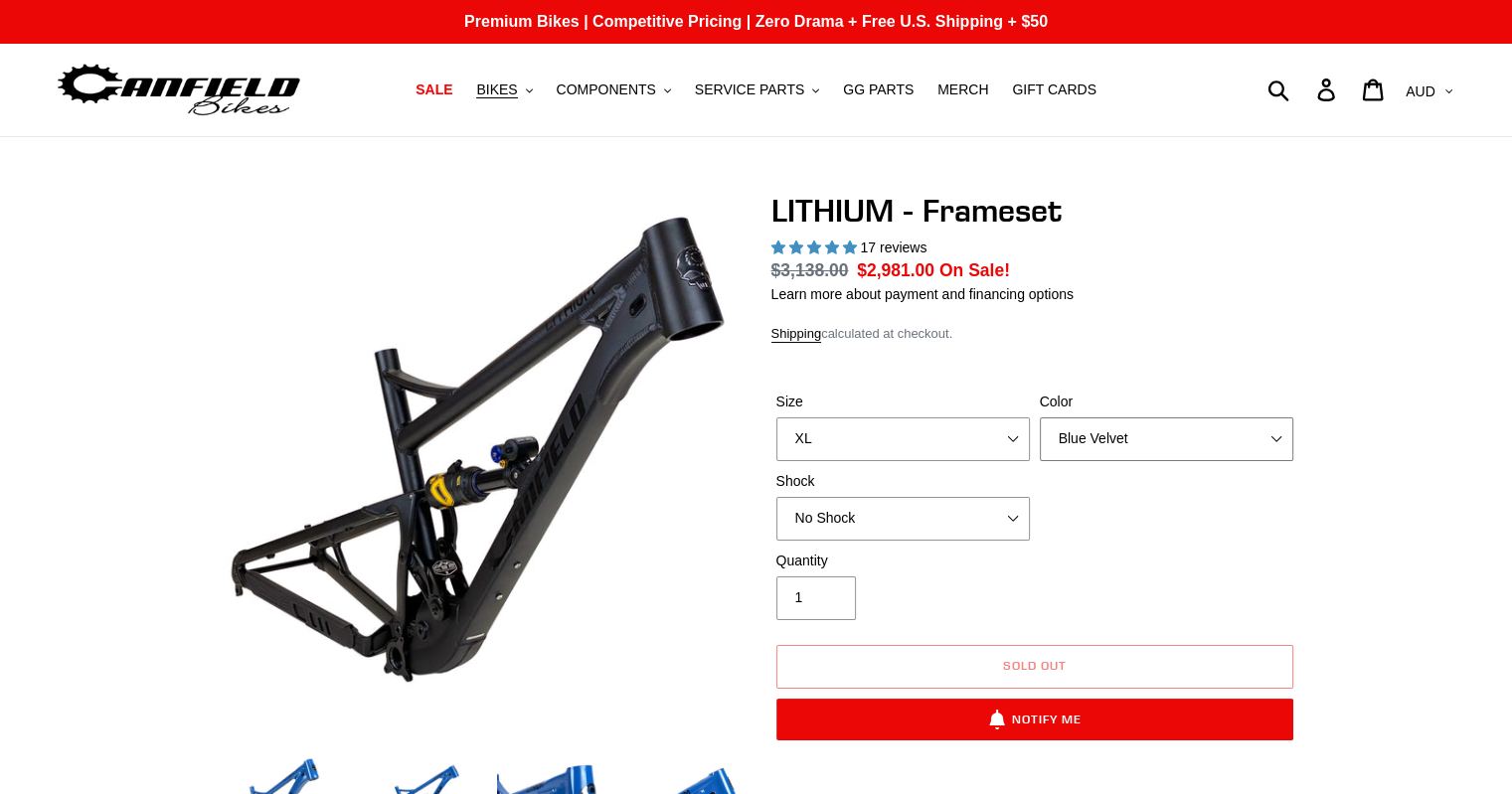 click on "Blue Velvet
Stealth Black" at bounding box center (1166, 439) 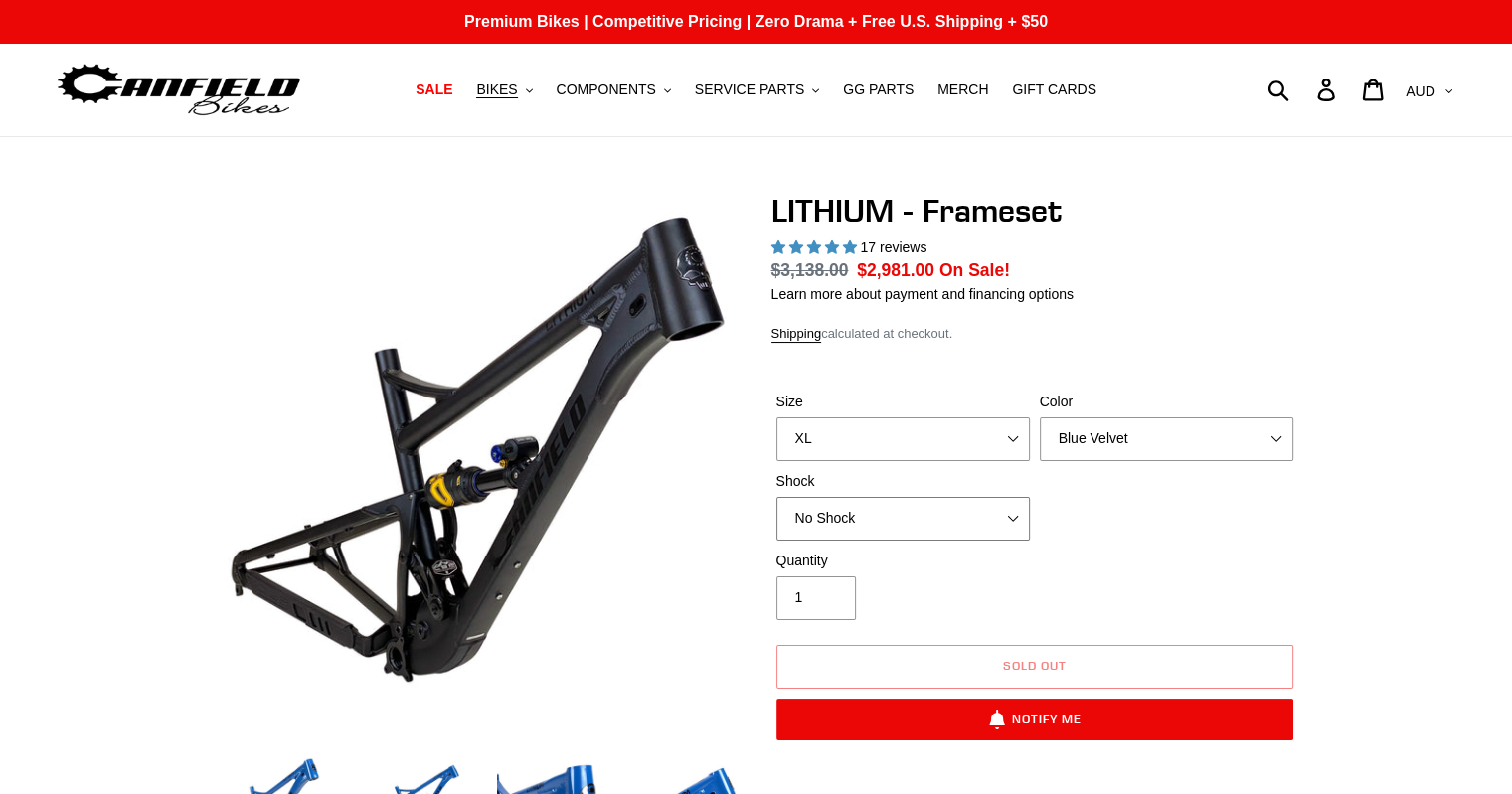 click on "No Shock
Öhlins TTX2 Air
Cane Creek DB Kitsuma Air
Fox FLOAT X2 Factory
Cane Creek DB Kitsuma Coil
EXT Storia V3-S" at bounding box center [903, 519] 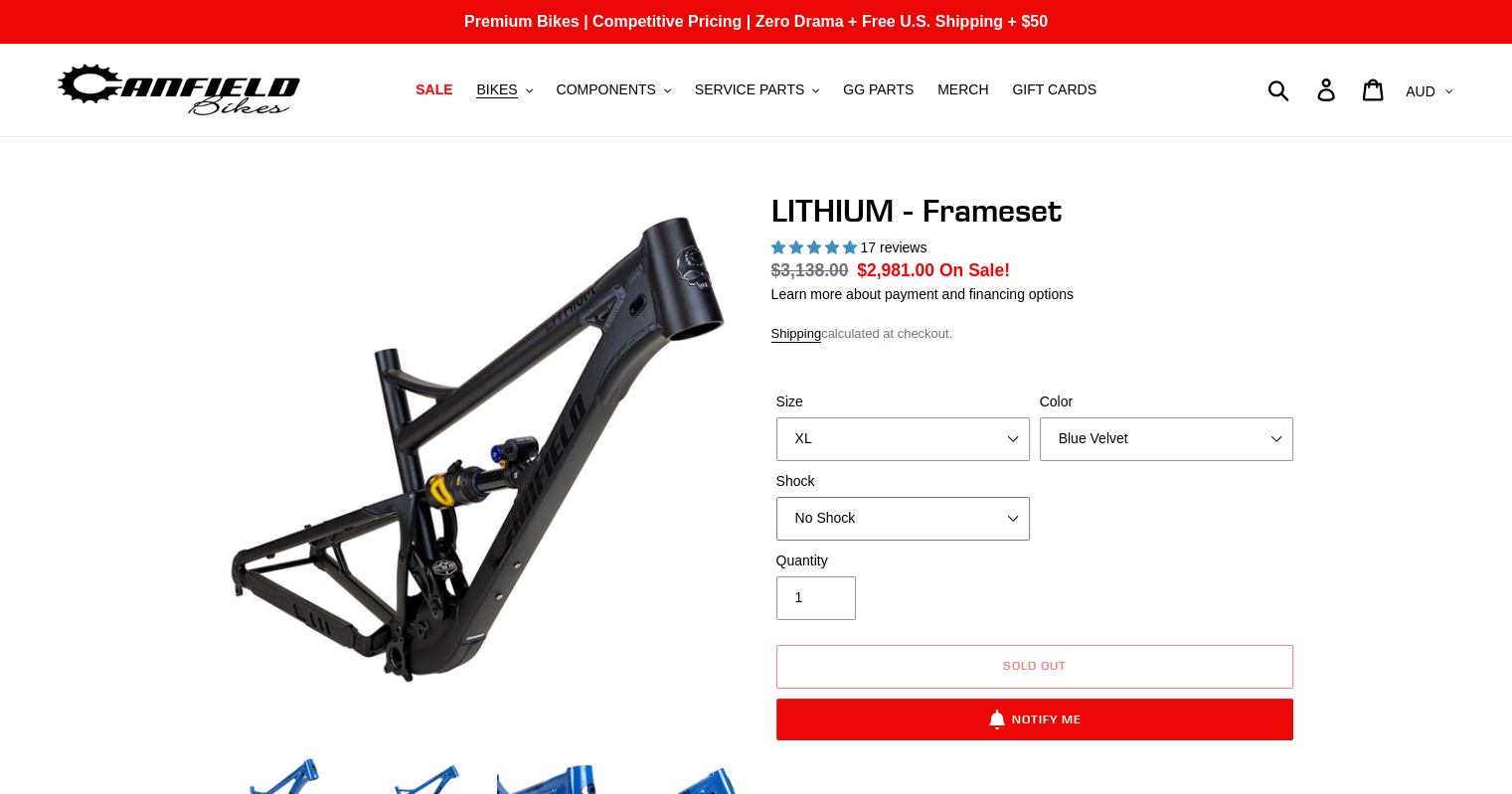 select on "EXT Storia V3-S" 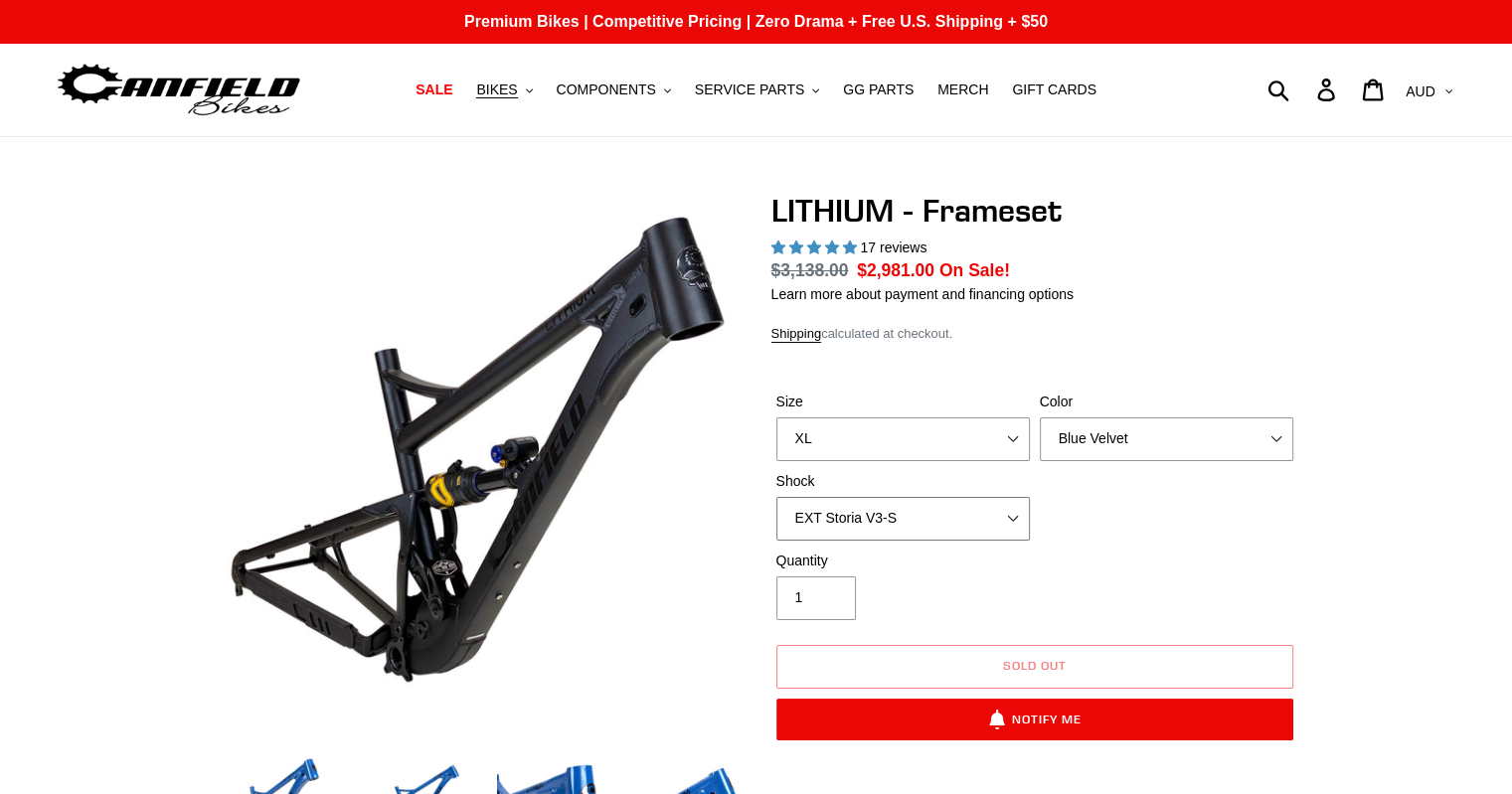 click on "No Shock
Öhlins TTX2 Air
Cane Creek DB Kitsuma Air
Fox FLOAT X2 Factory
Cane Creek DB Kitsuma Coil
EXT Storia V3-S" at bounding box center (903, 519) 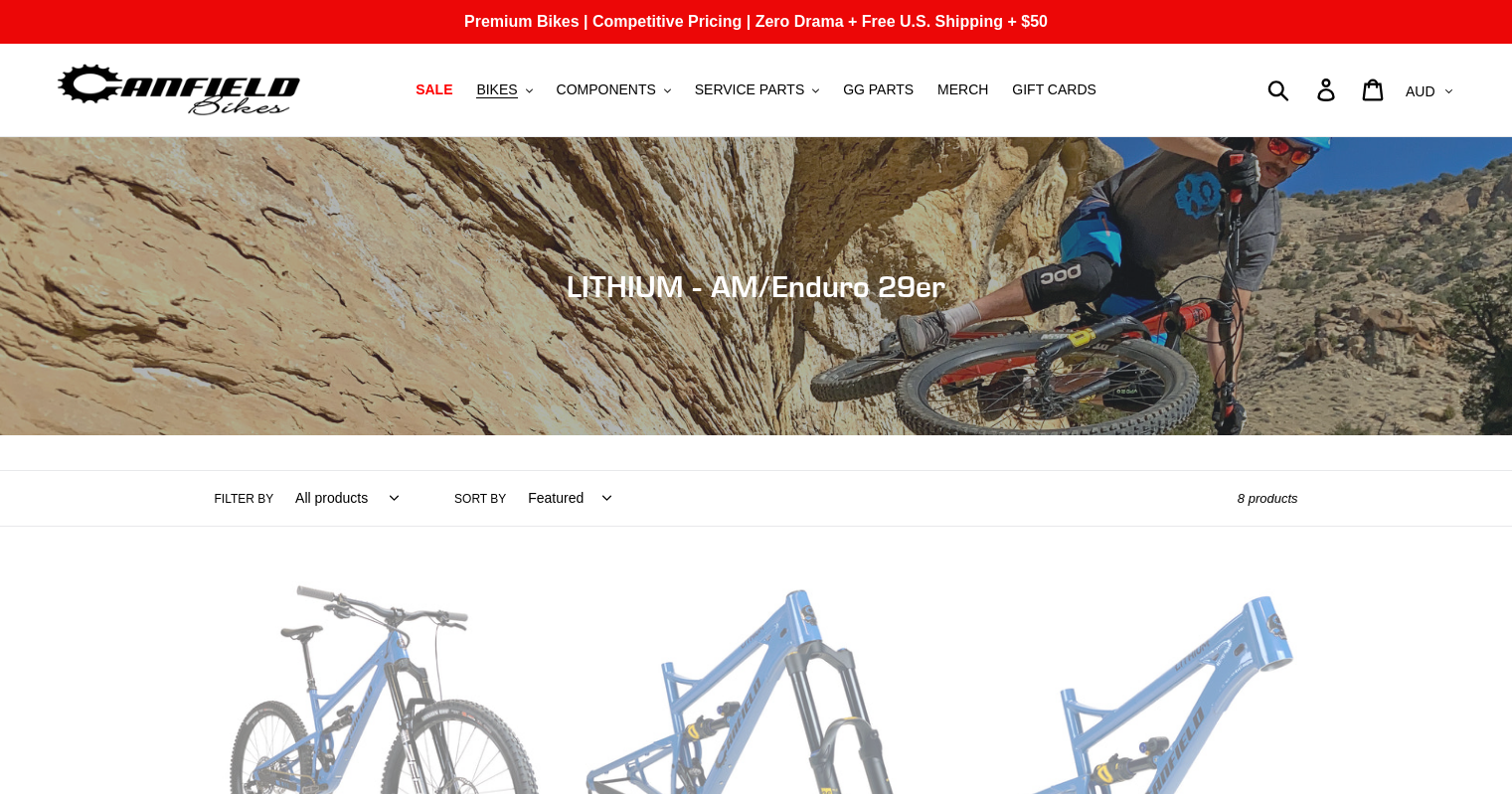 scroll, scrollTop: 397, scrollLeft: 0, axis: vertical 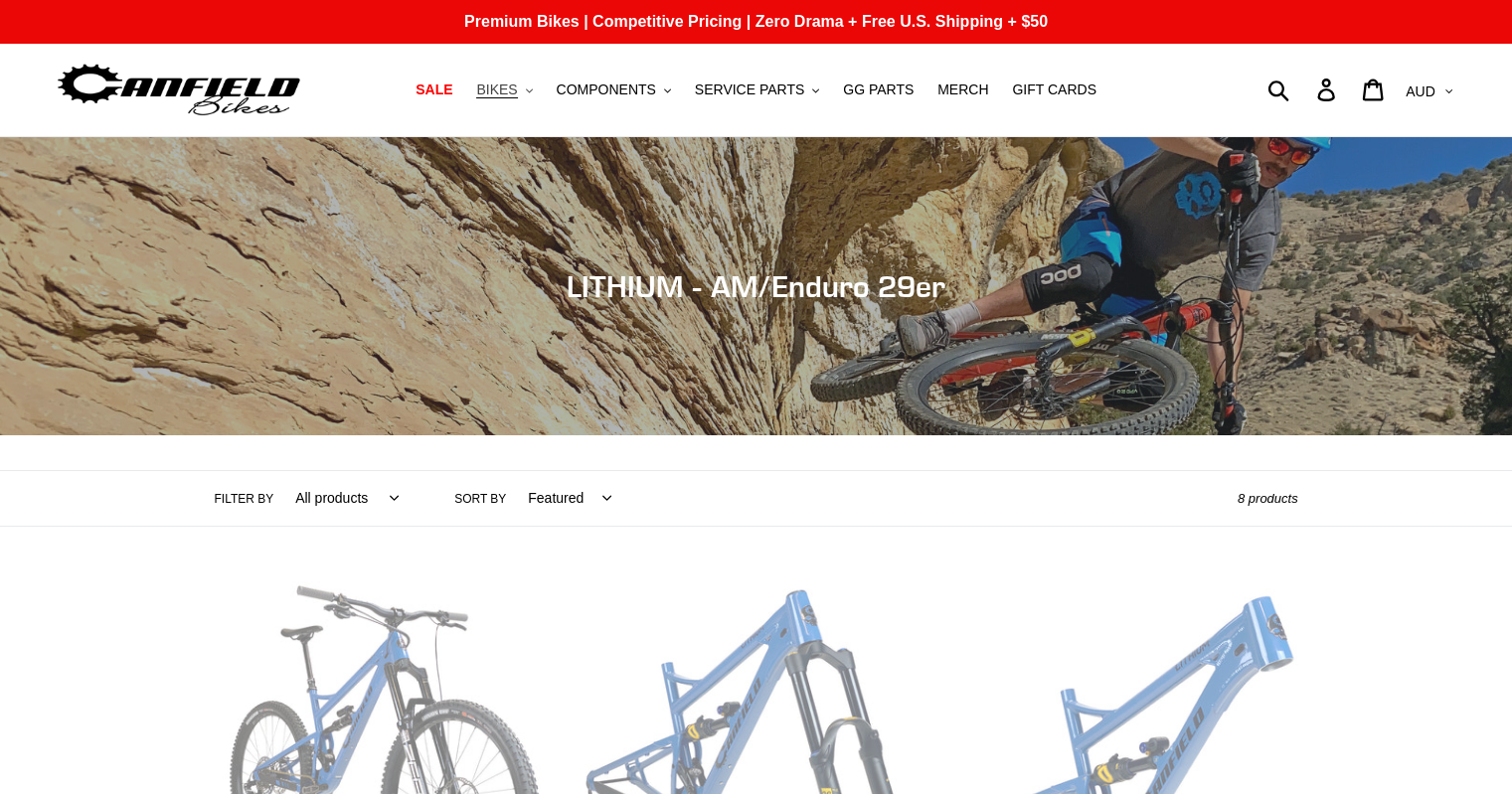 click on "BIKES" at bounding box center (496, 89) 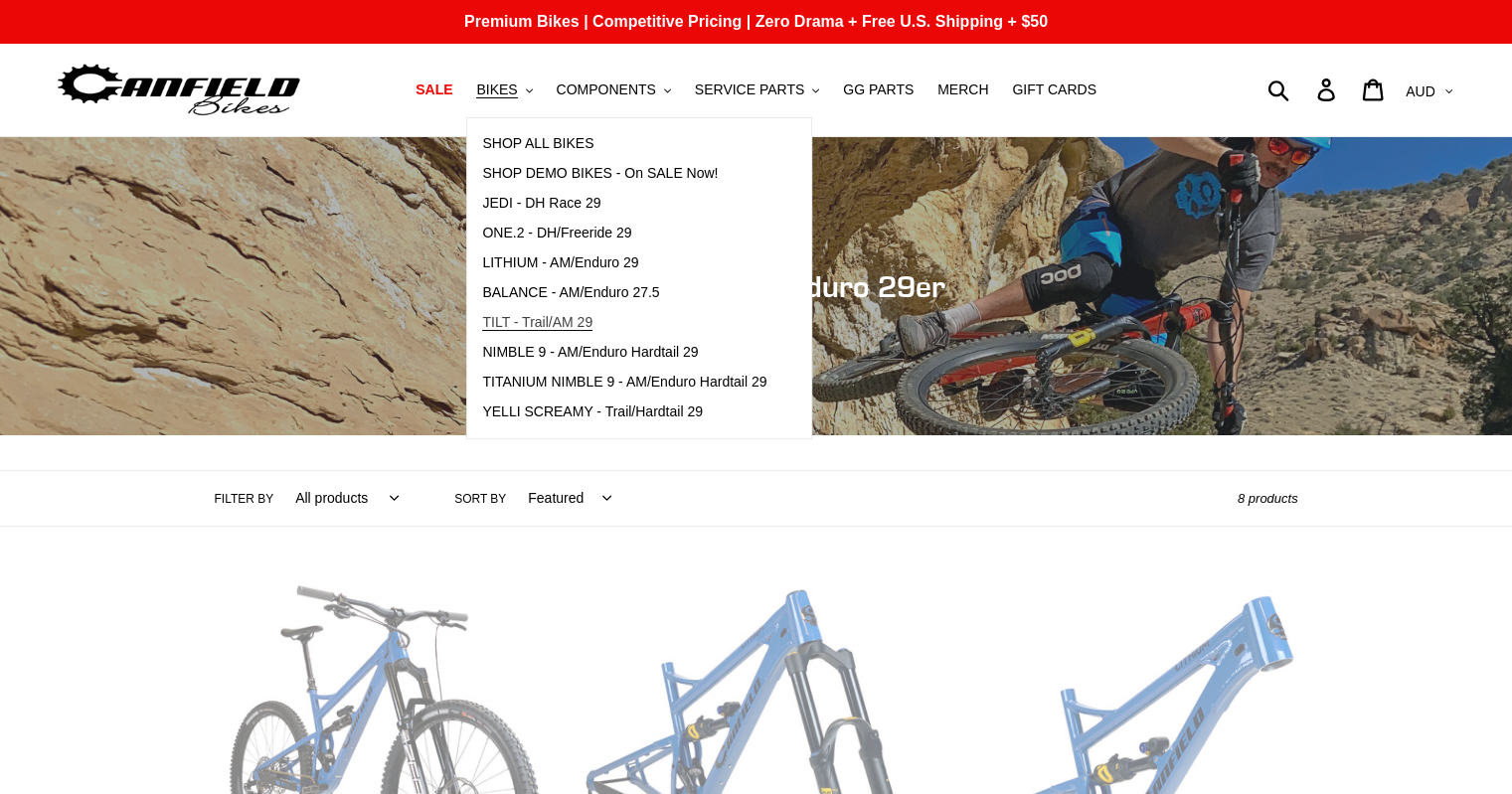 click on "TILT - Trail/AM 29" at bounding box center (537, 322) 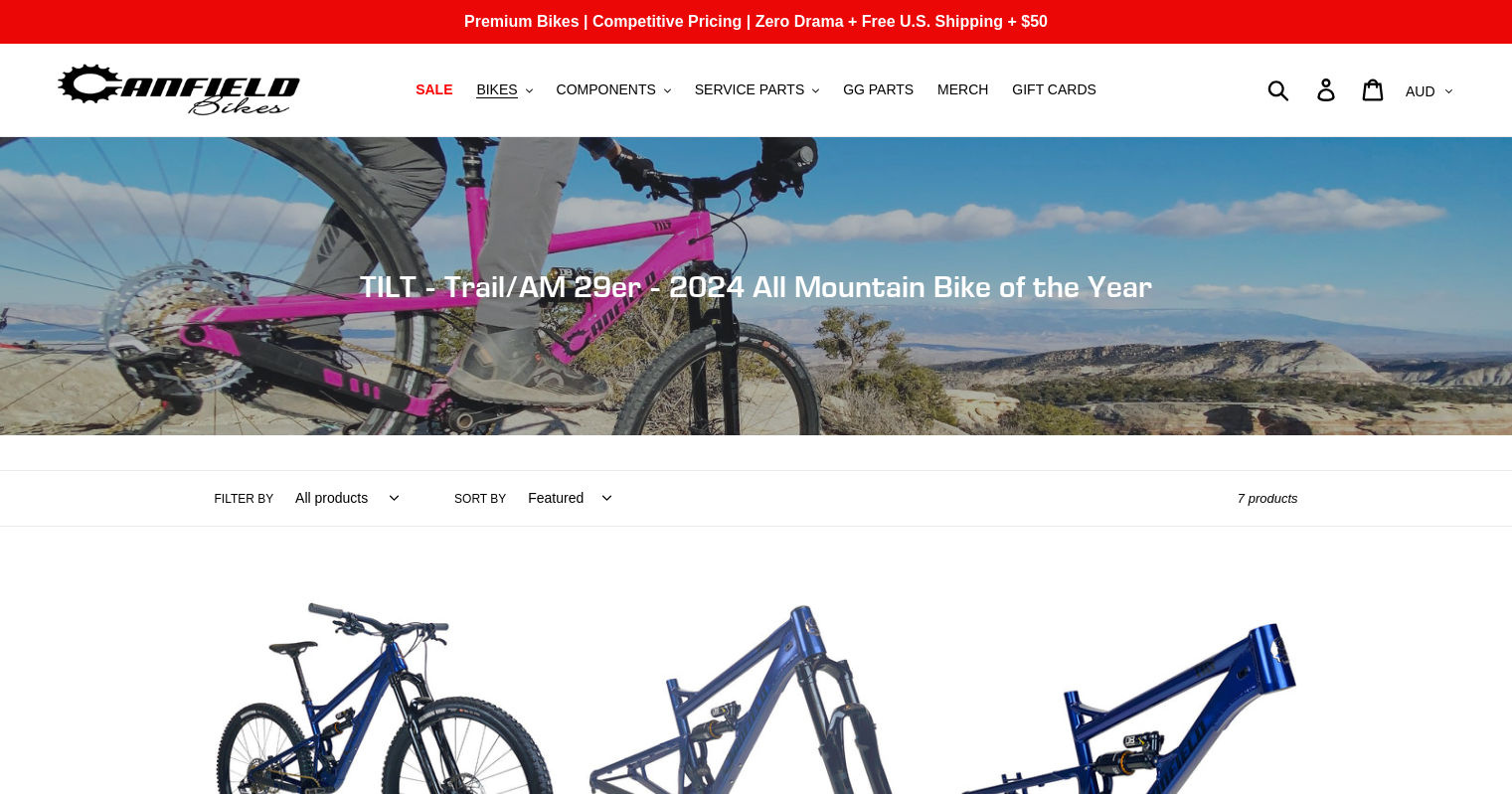 scroll, scrollTop: 397, scrollLeft: 0, axis: vertical 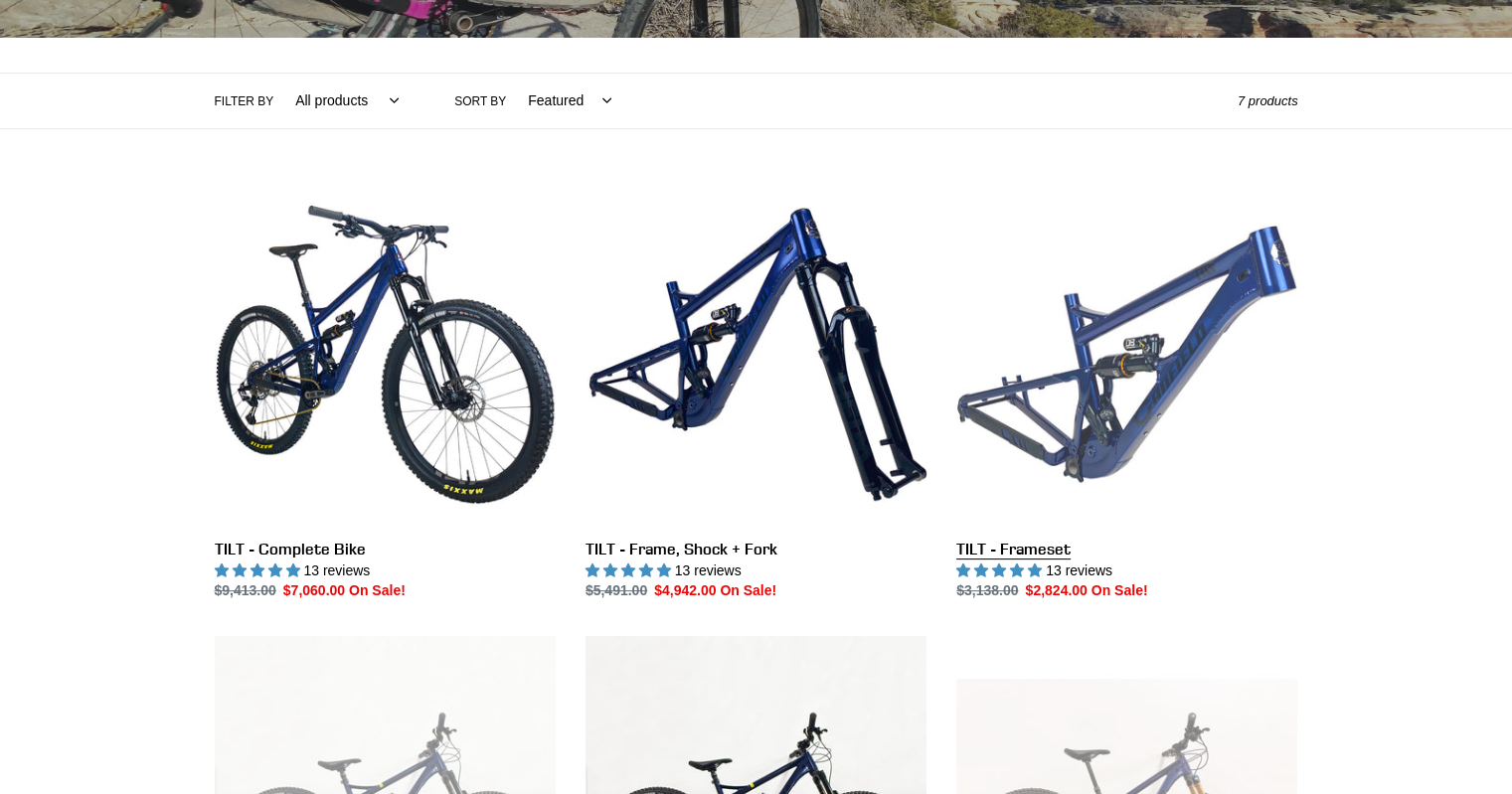 click on "TILT - Frameset" at bounding box center [1126, 393] 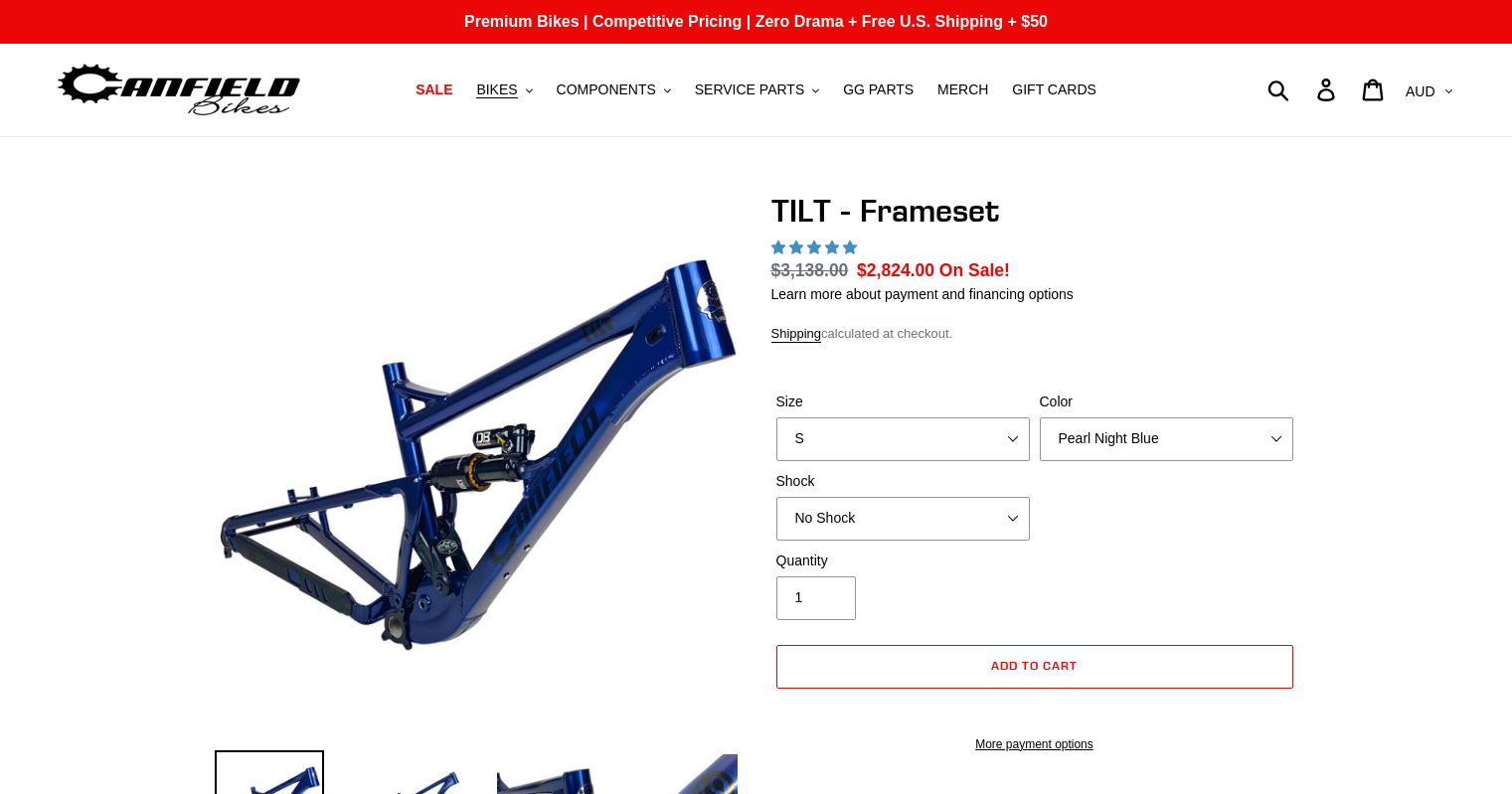 scroll, scrollTop: 0, scrollLeft: 0, axis: both 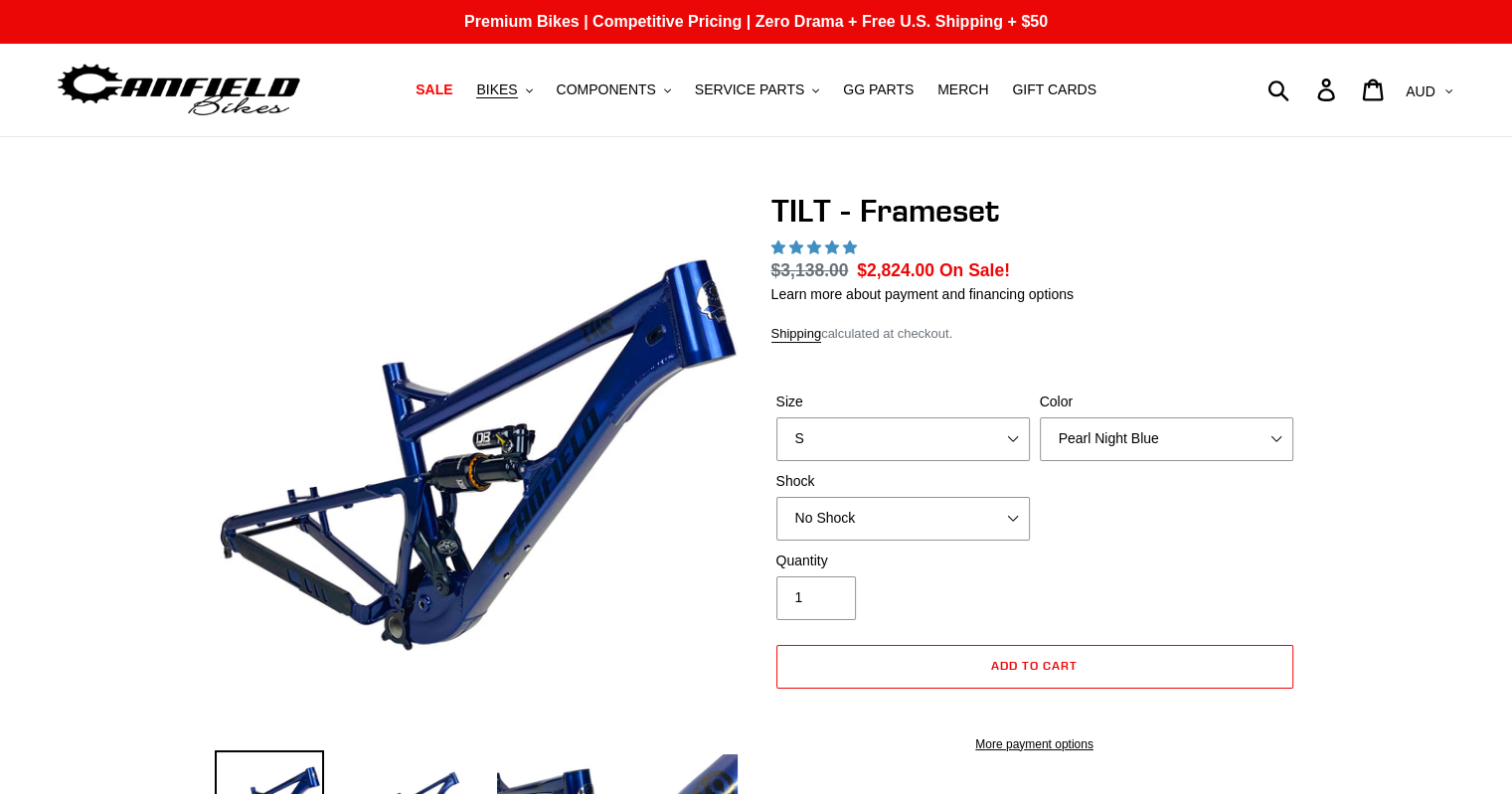 select on "highest-rating" 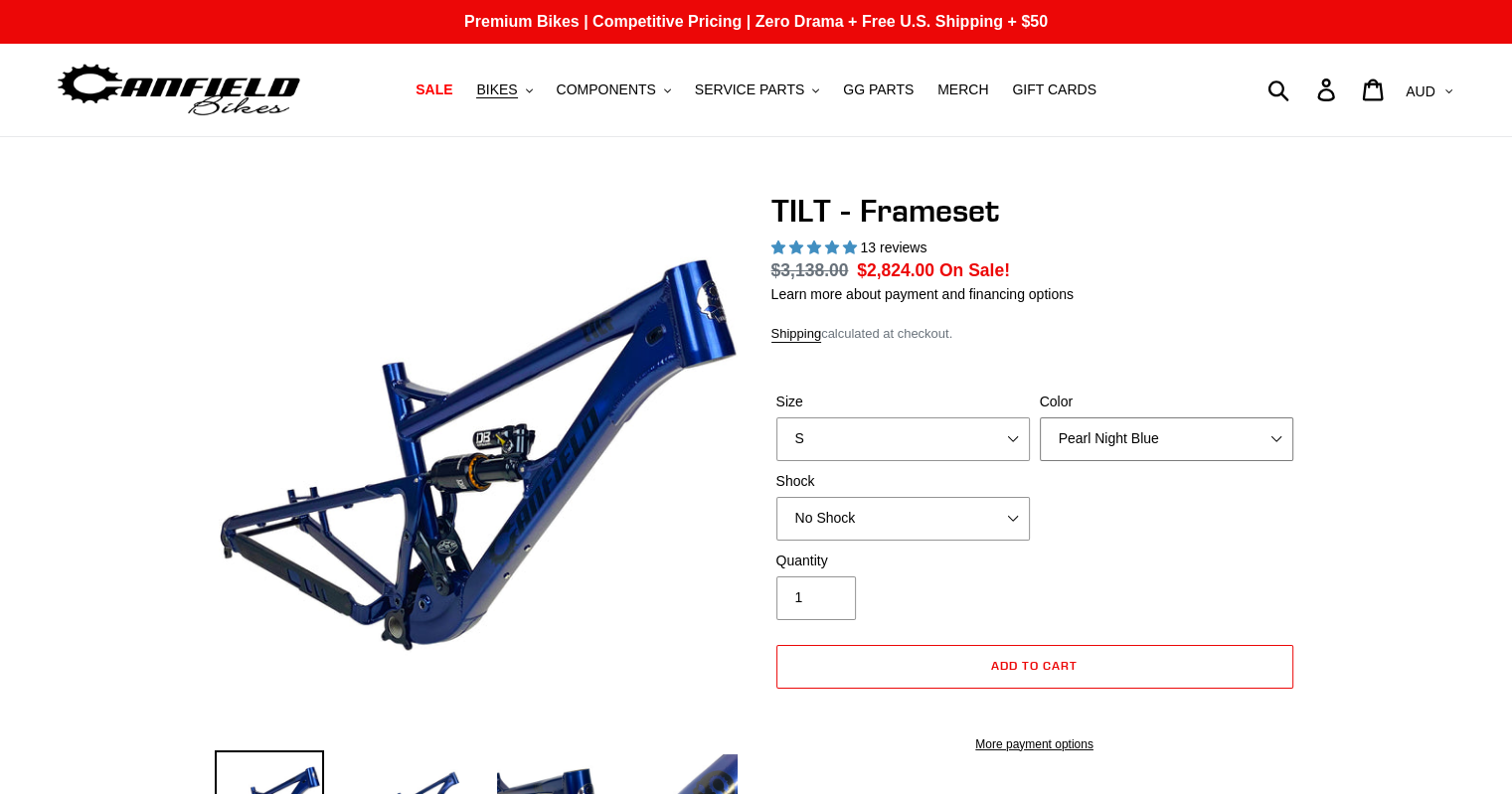 click on "Pearl Night Blue
Stealth Silver" at bounding box center (1166, 439) 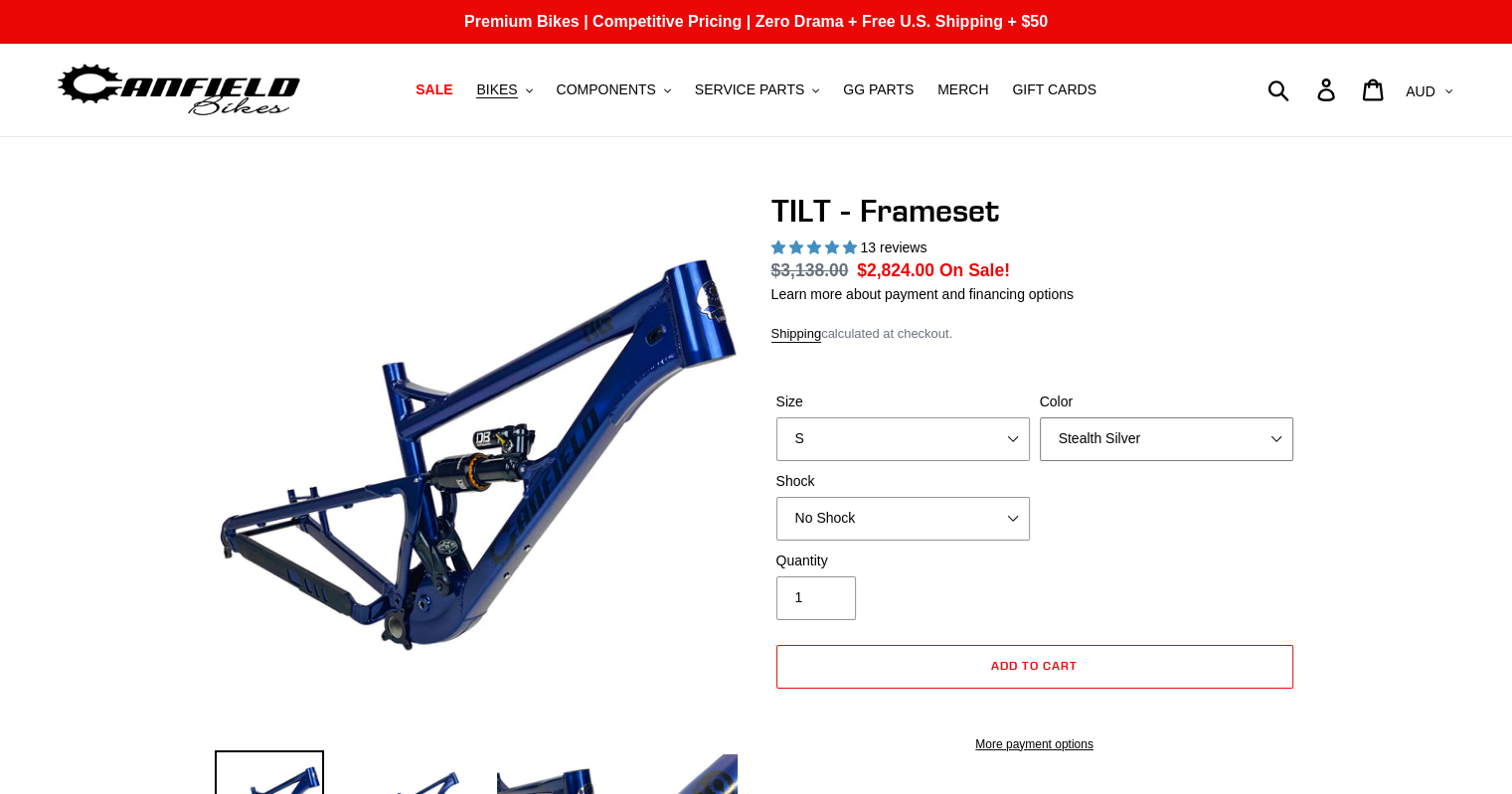 click on "Pearl Night Blue
Stealth Silver" at bounding box center [1166, 439] 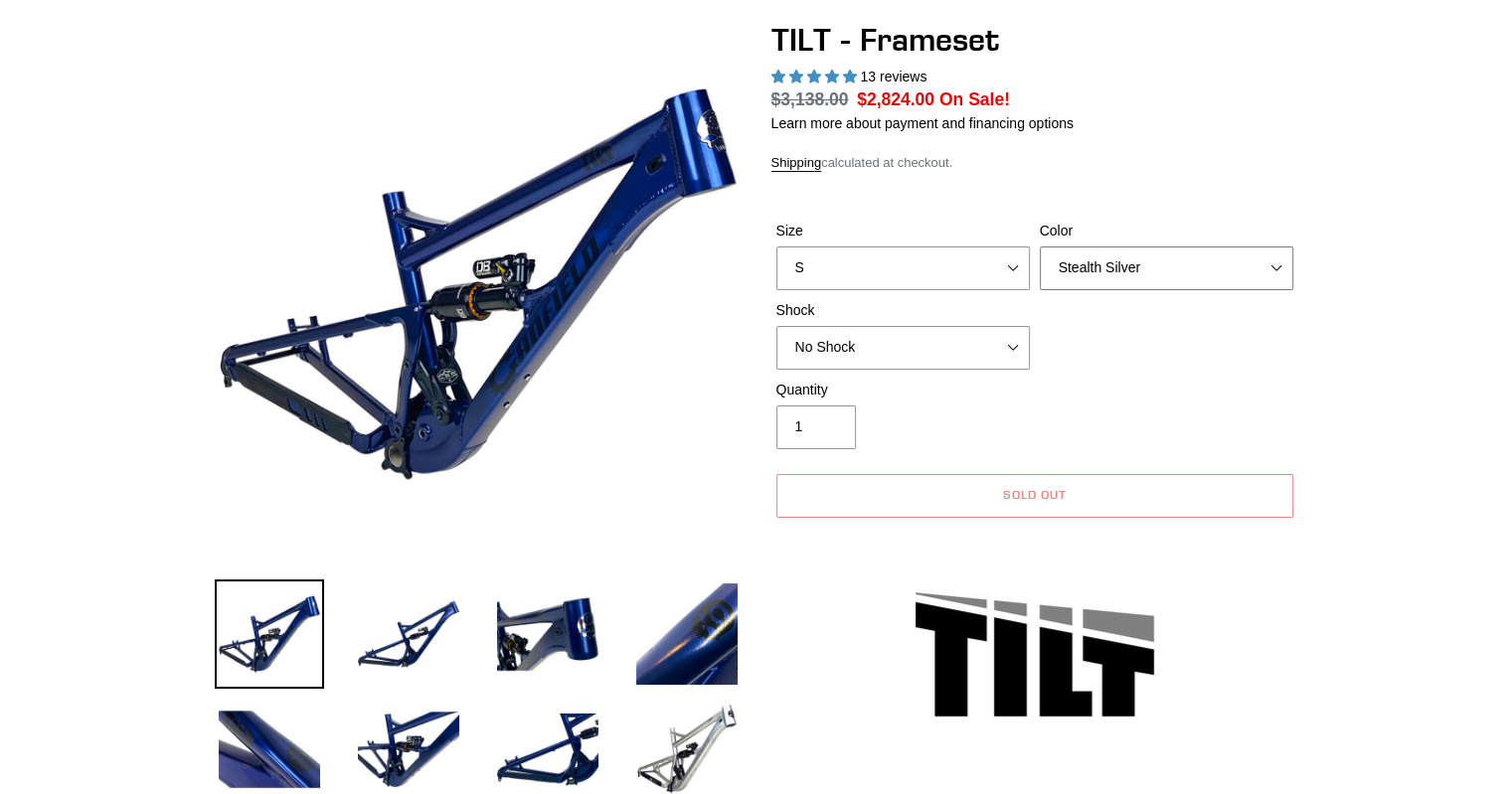 scroll, scrollTop: 298, scrollLeft: 0, axis: vertical 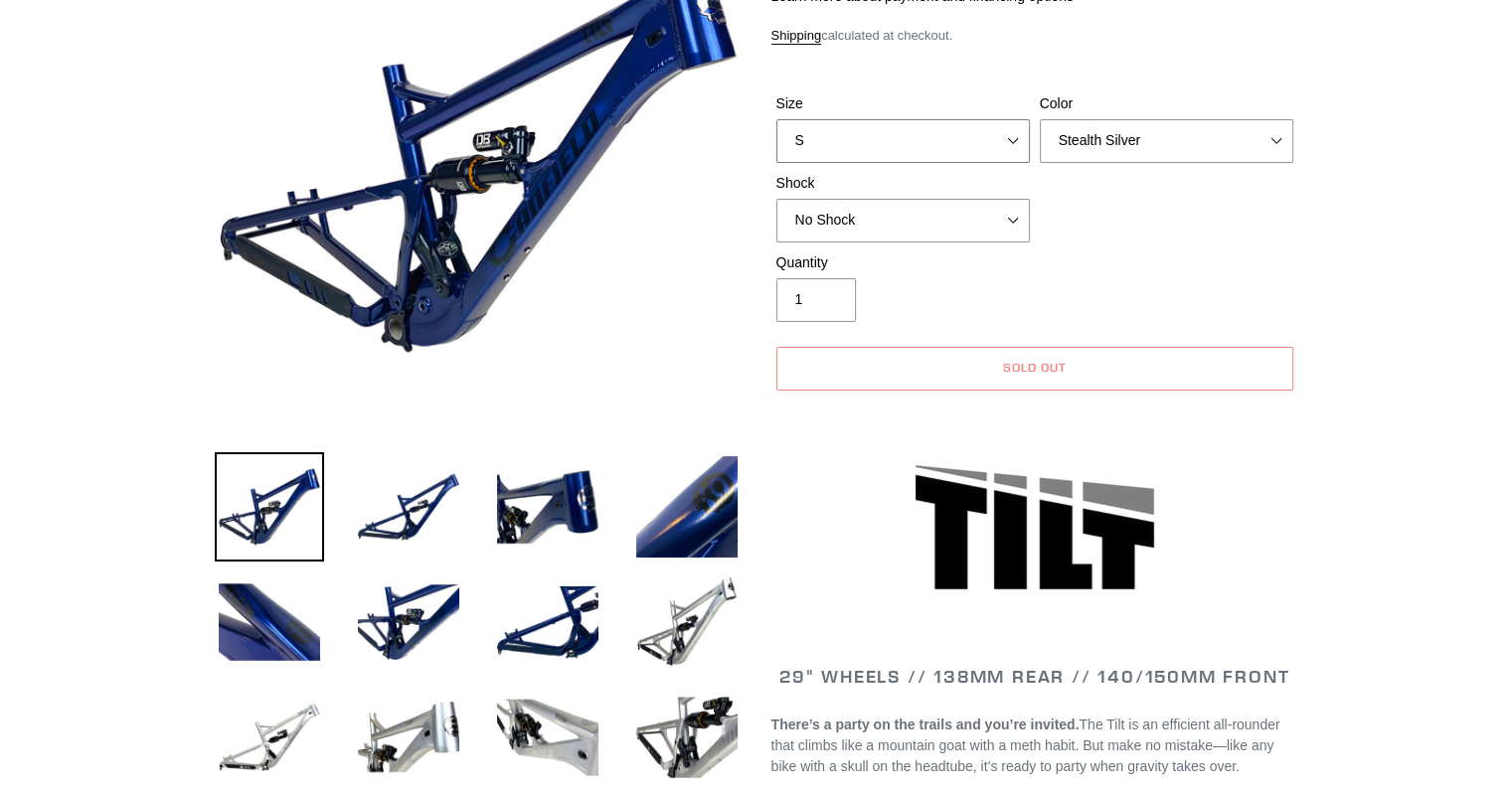 click on "S
M
L
XL" at bounding box center (903, 141) 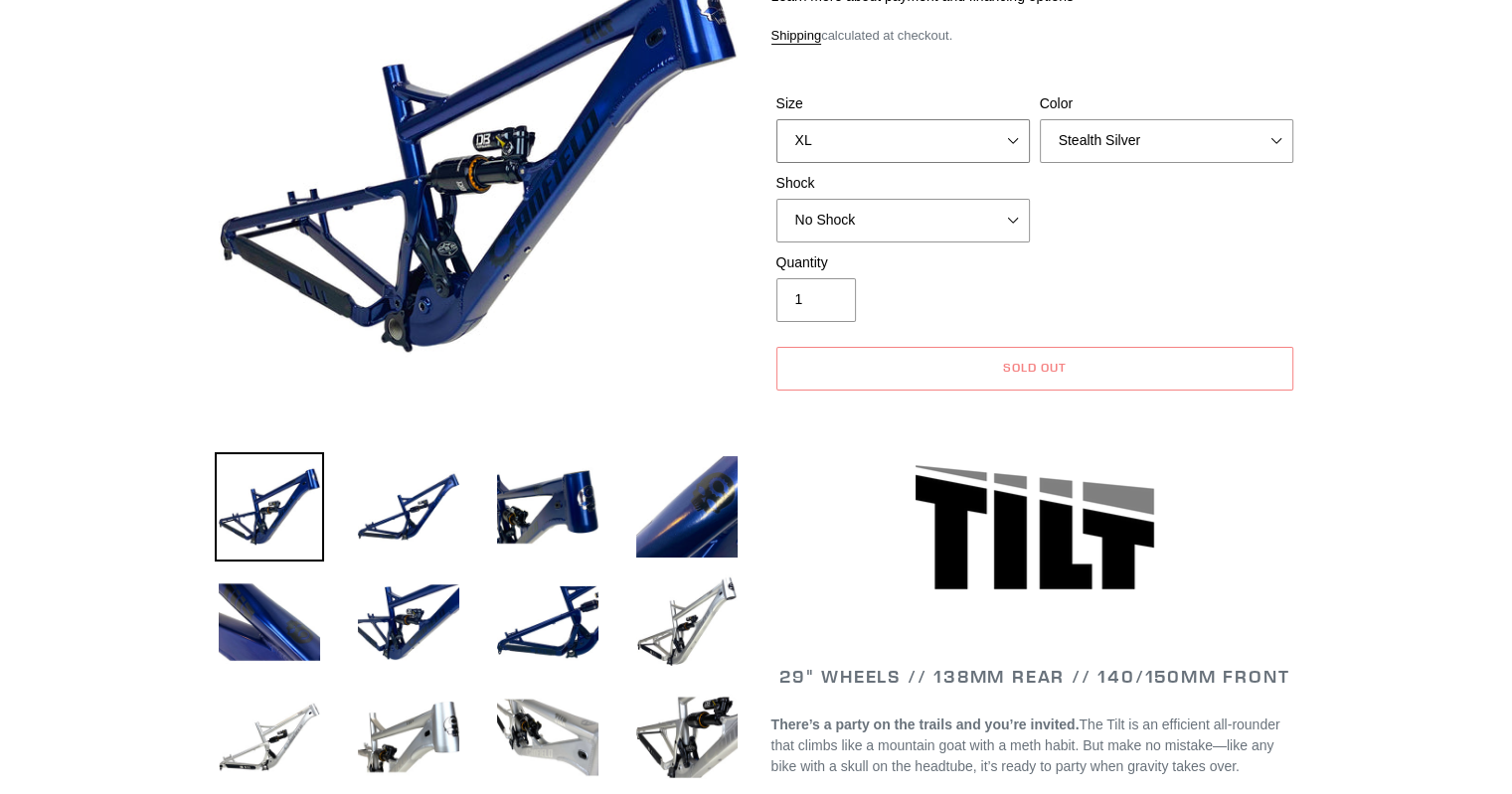 click on "S
M
L
XL" at bounding box center [903, 141] 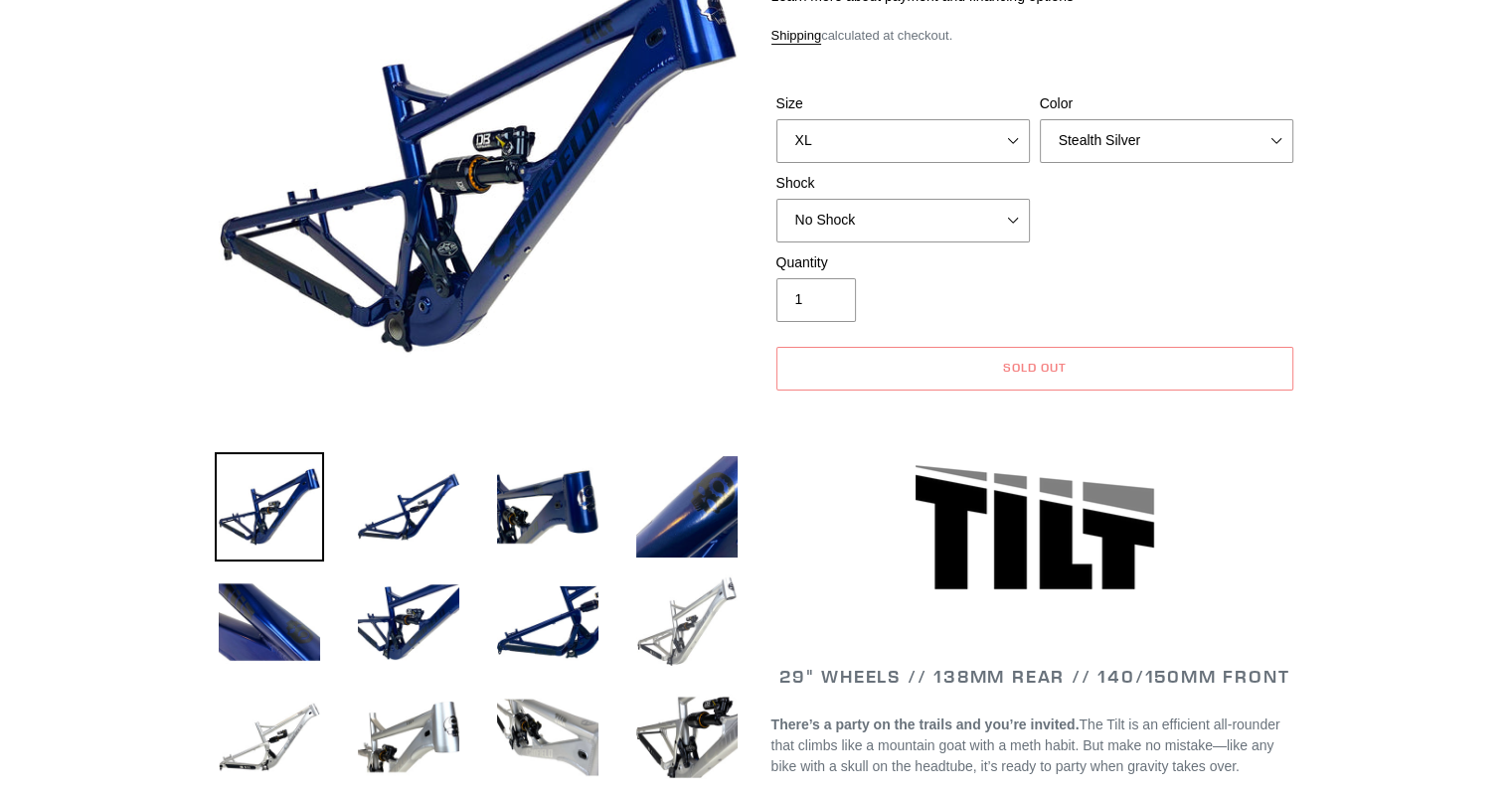 click at bounding box center (687, 622) 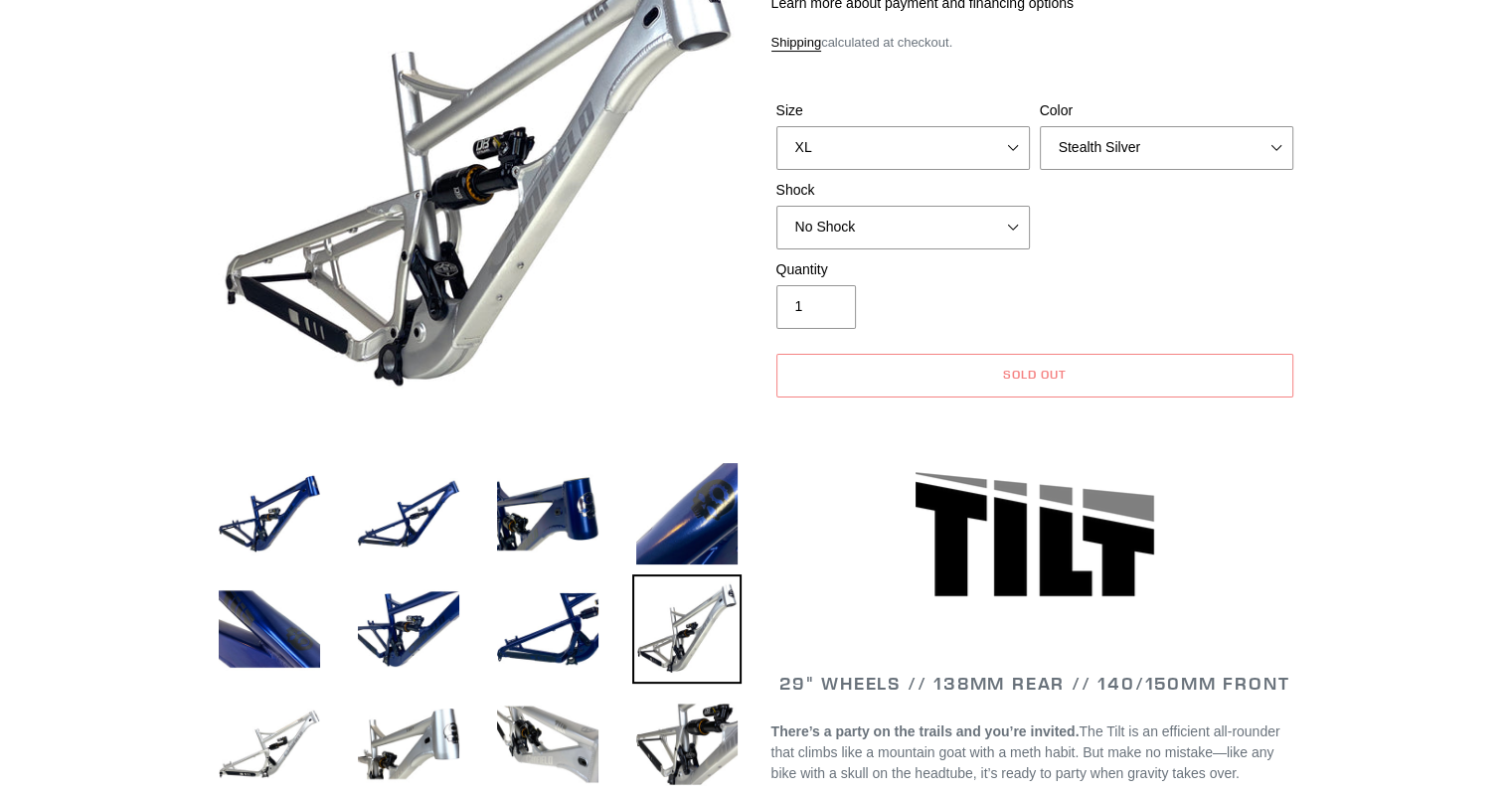 scroll, scrollTop: 0, scrollLeft: 0, axis: both 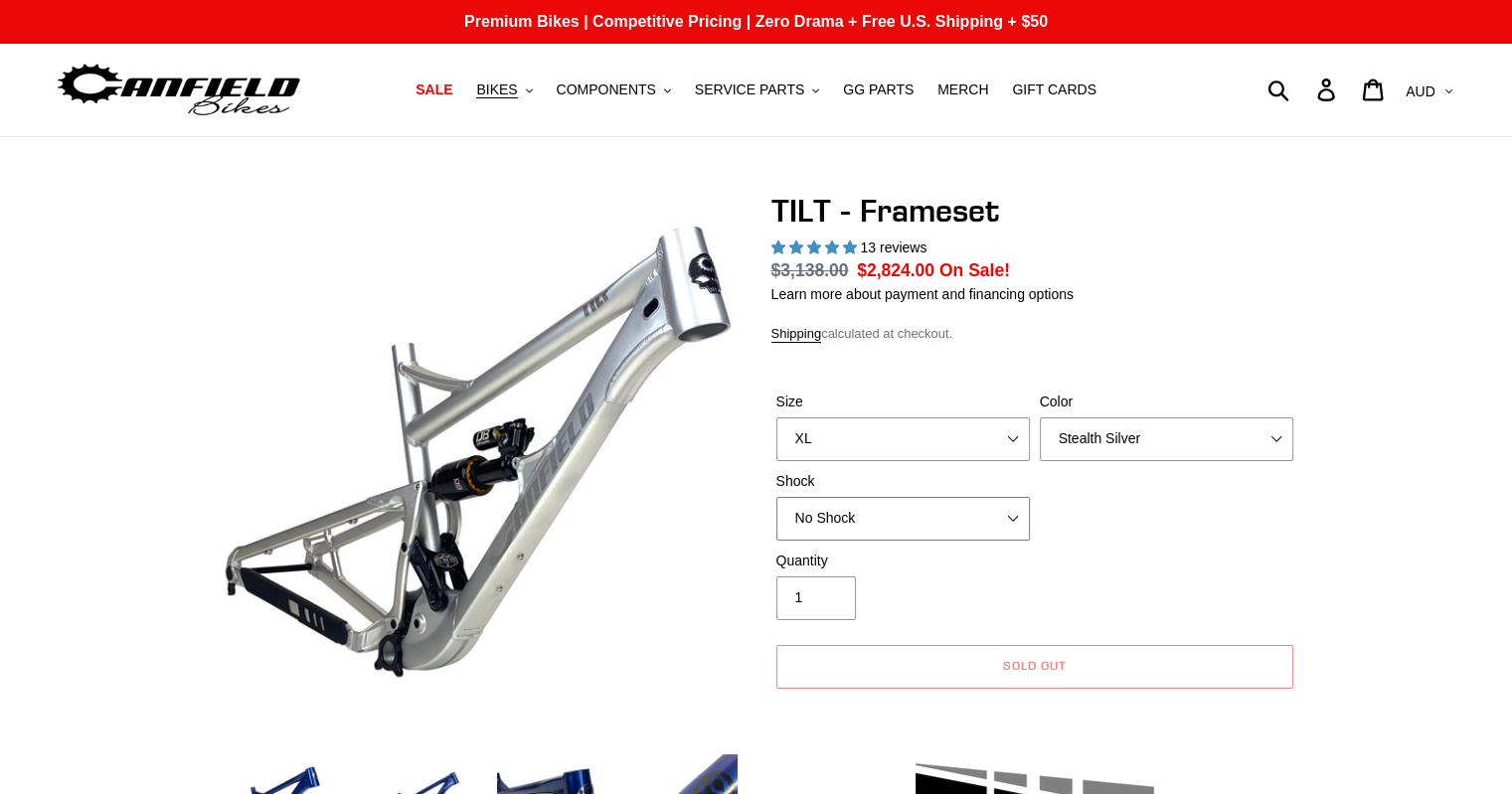 click on "No Shock
Cane Creek DB Kitsuma Air
RockShox Deluxe Ultimate
Fox FLOAT X
EXT Storia Lok V3" at bounding box center (903, 519) 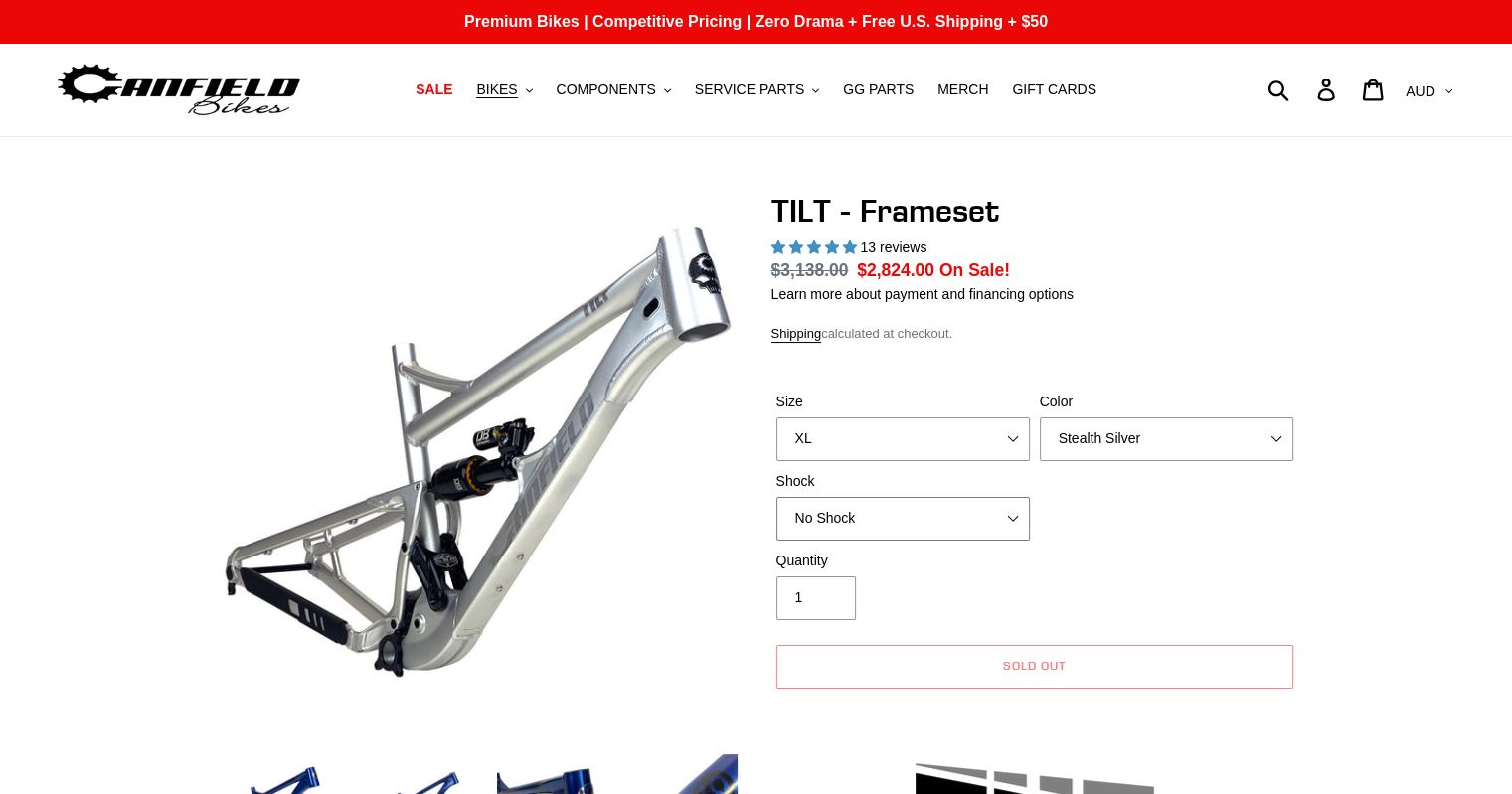select on "EXT Storia Lok V3" 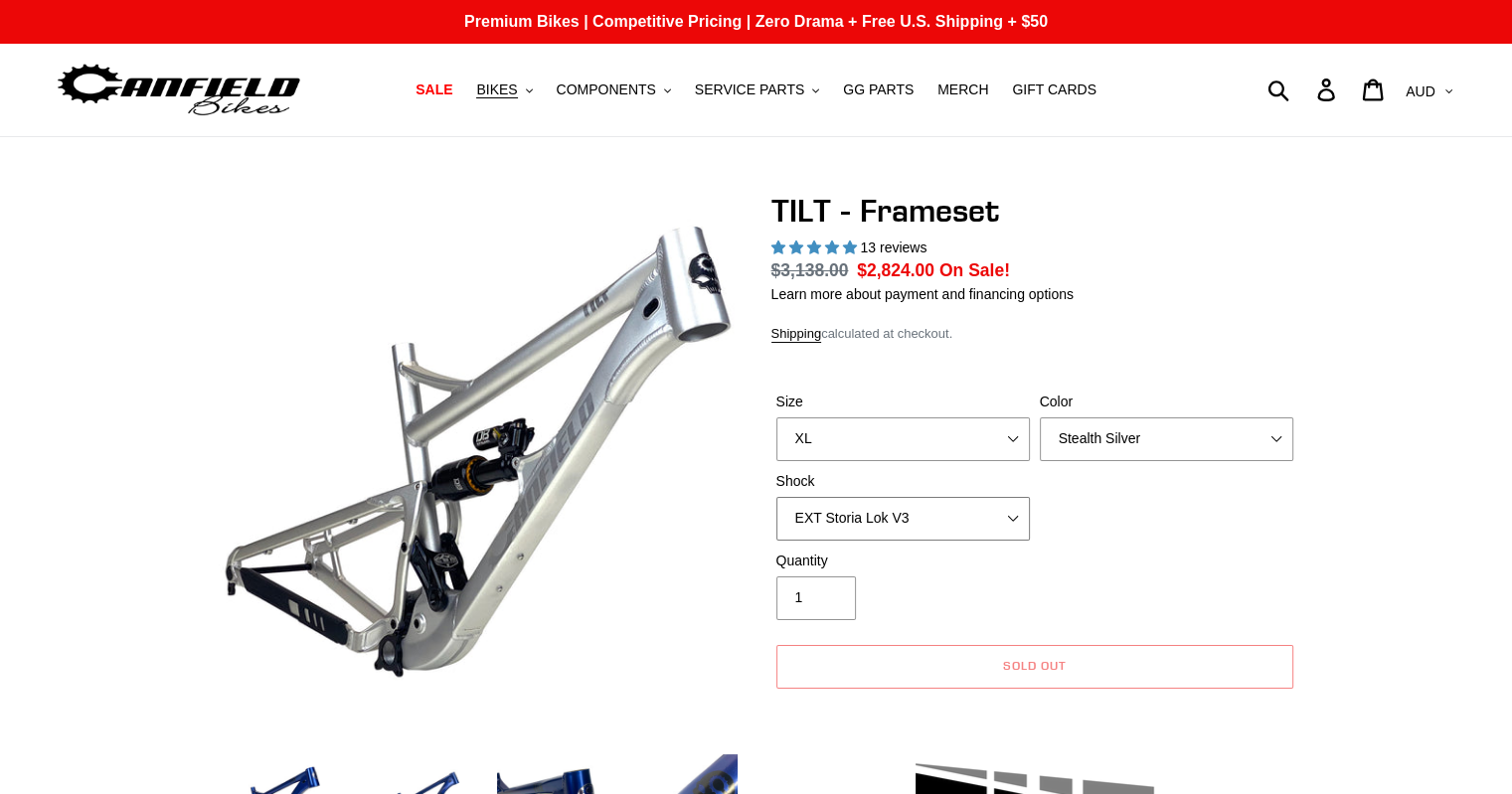 click on "No Shock
Cane Creek DB Kitsuma Air
RockShox Deluxe Ultimate
Fox FLOAT X
EXT Storia Lok V3" at bounding box center [903, 519] 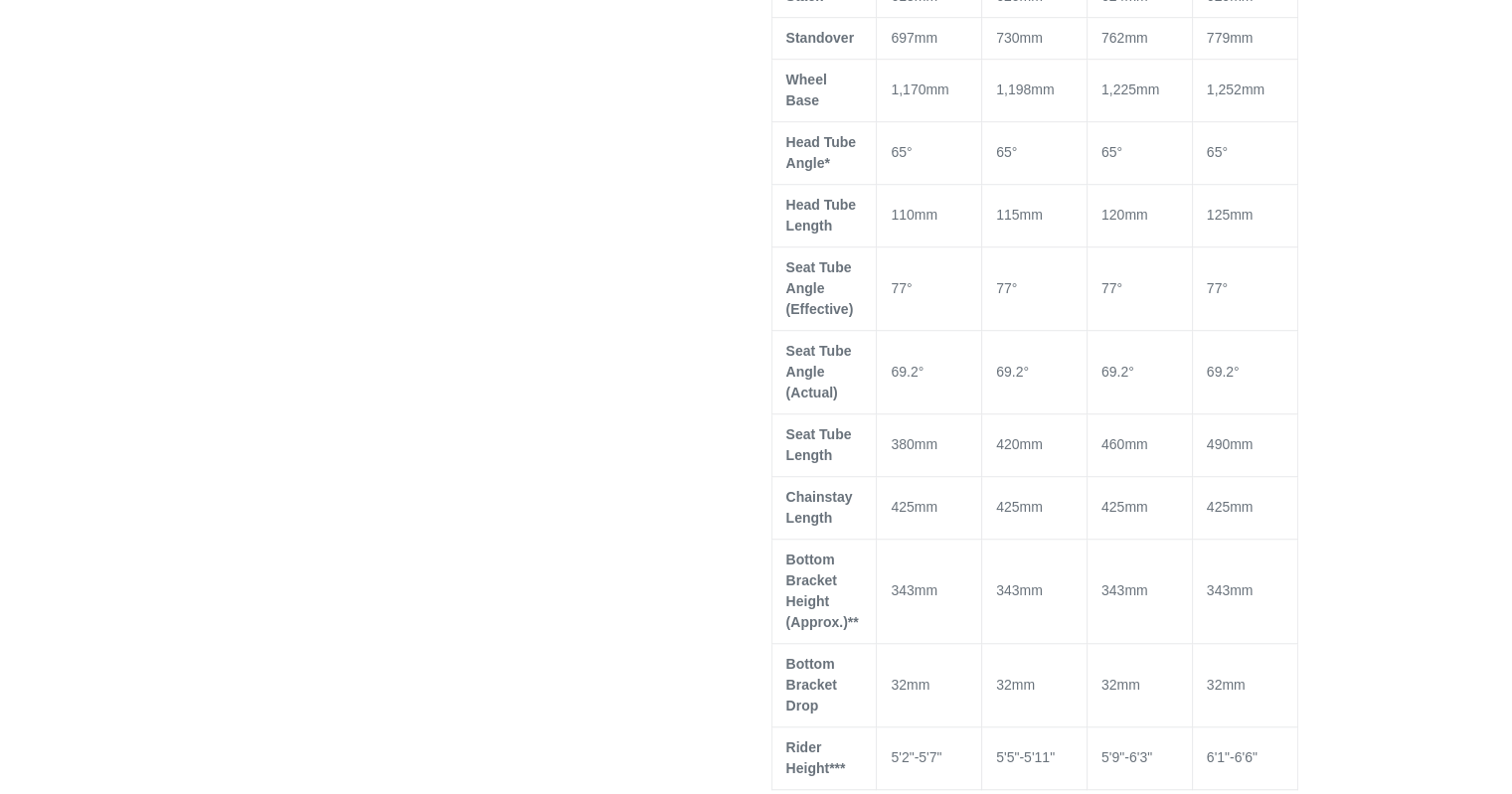 scroll, scrollTop: 1391, scrollLeft: 0, axis: vertical 